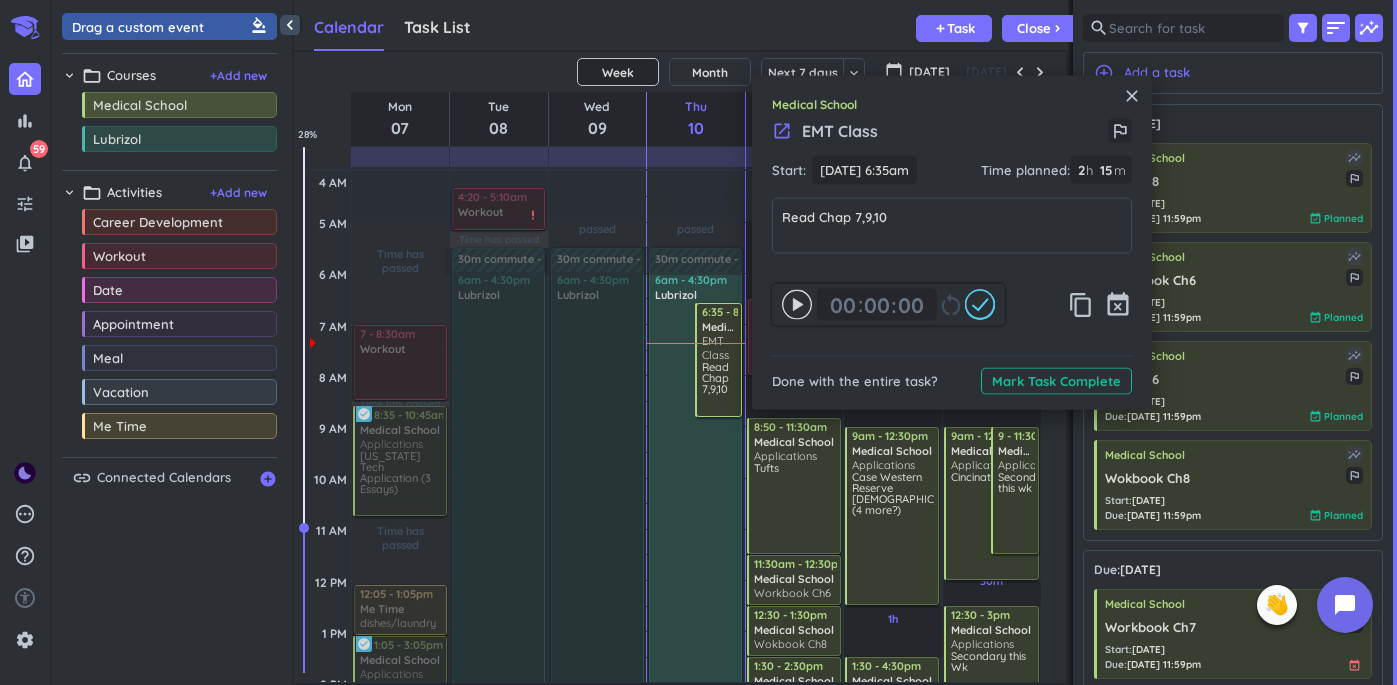 scroll, scrollTop: 0, scrollLeft: 0, axis: both 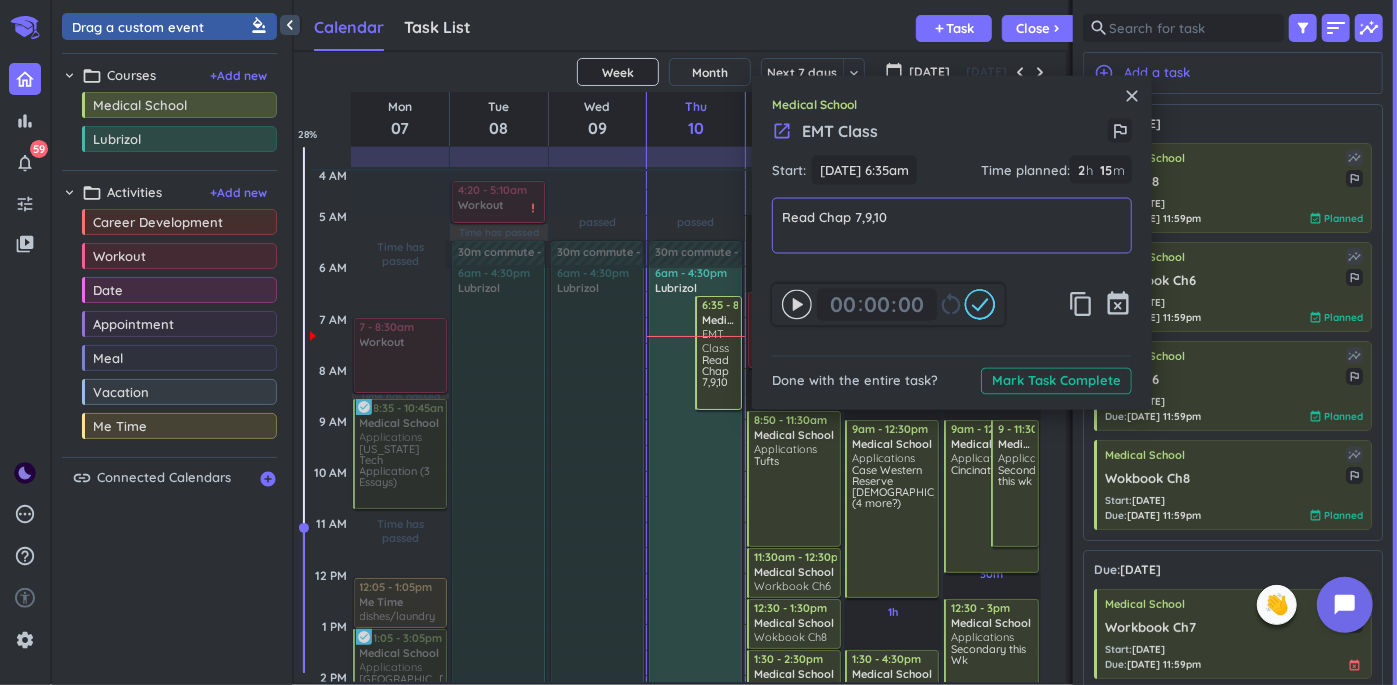 click on "Read Chap 7,9,10" at bounding box center (952, 216) 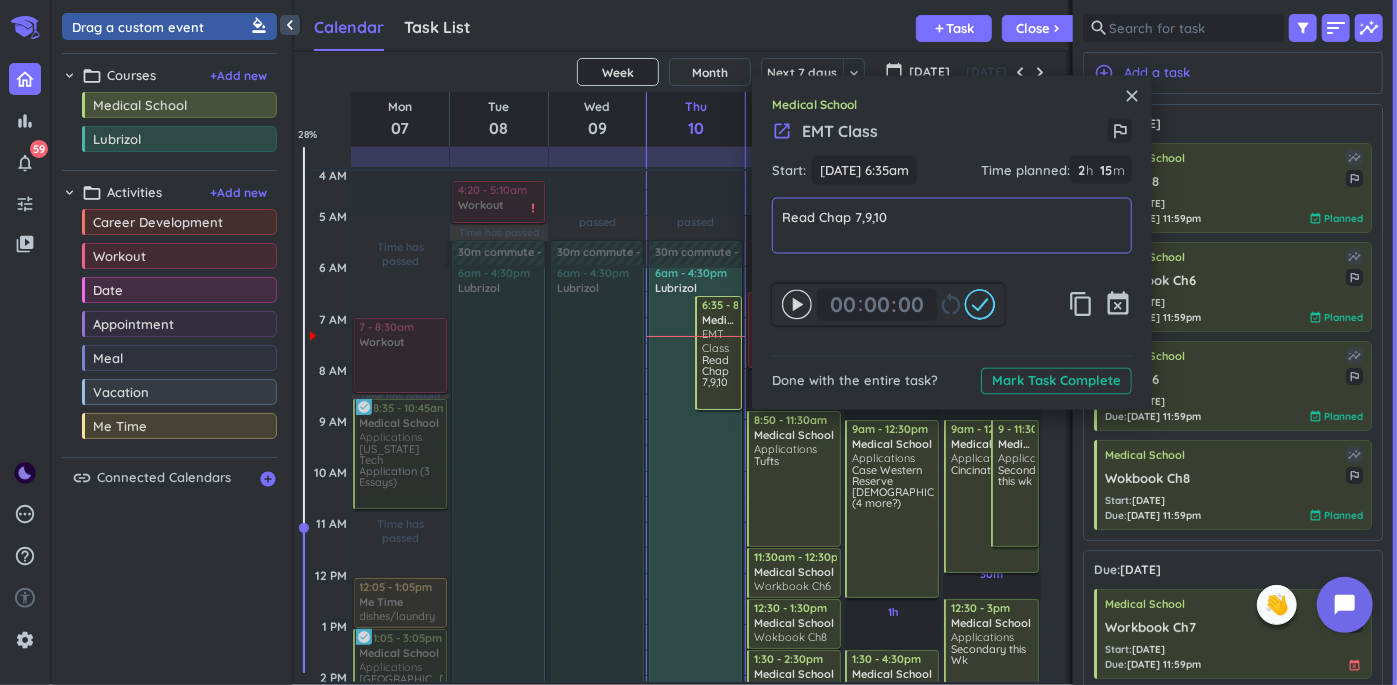 click on "Read Chap 7,9,10" at bounding box center (952, 225) 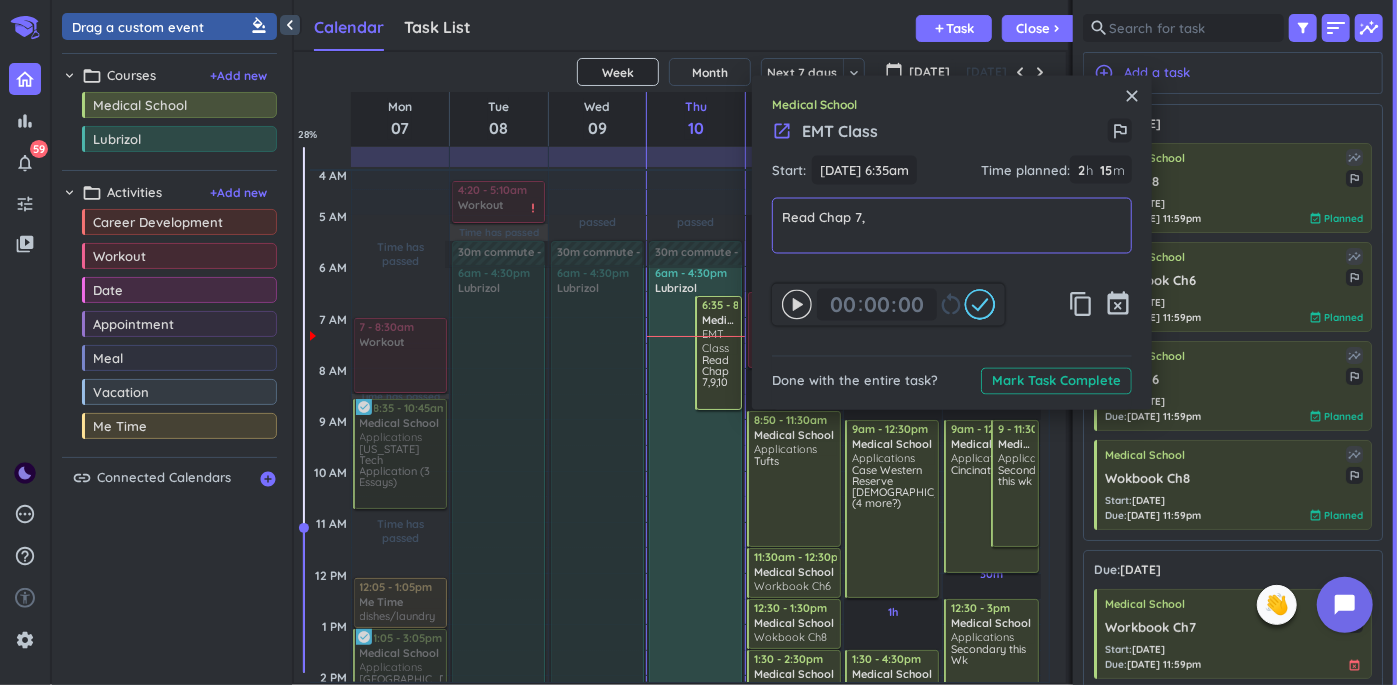 type on "Read Chap 7" 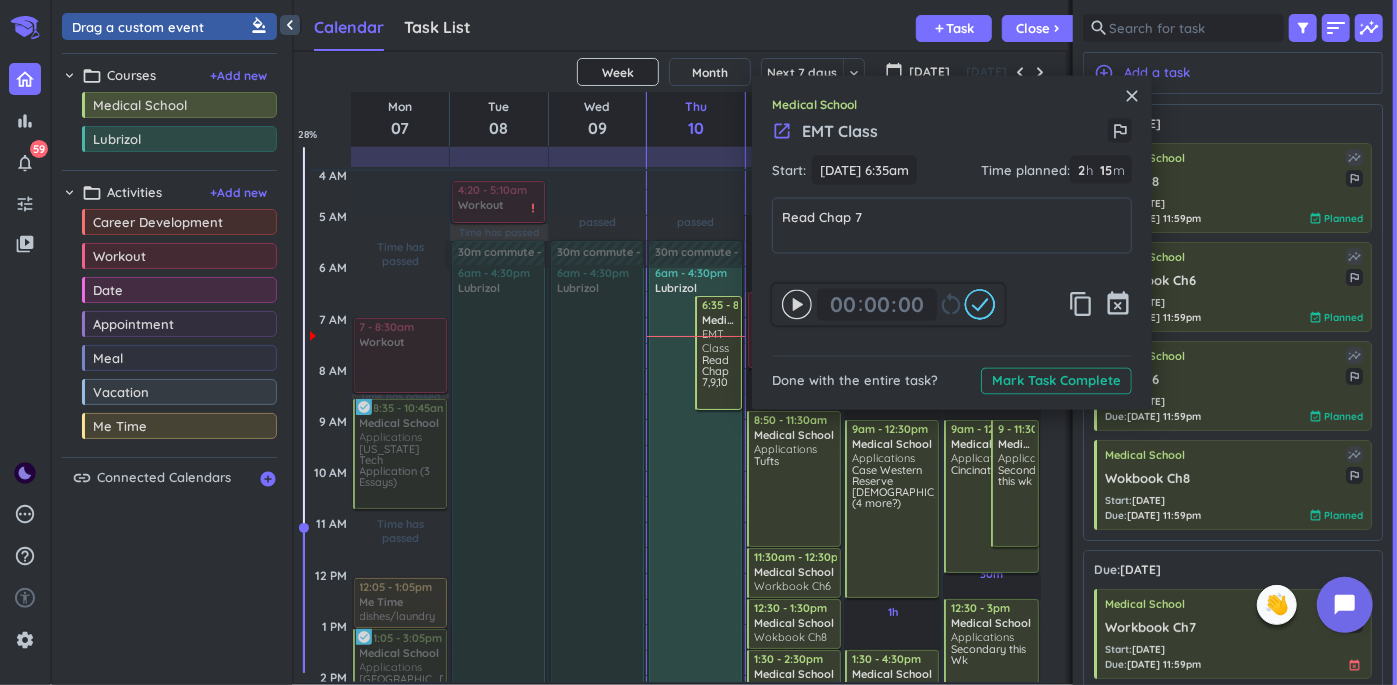 click on "close" at bounding box center [1132, 96] 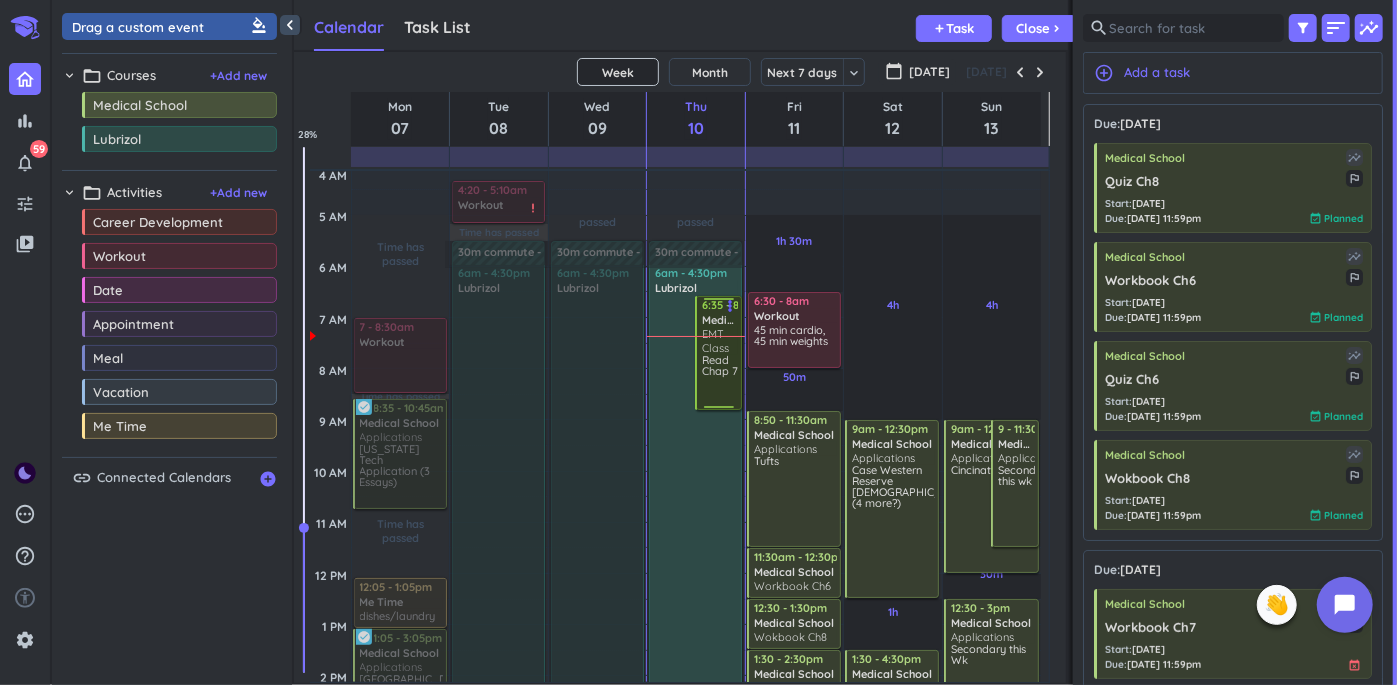 click on "Read Chap 7" at bounding box center (720, 380) 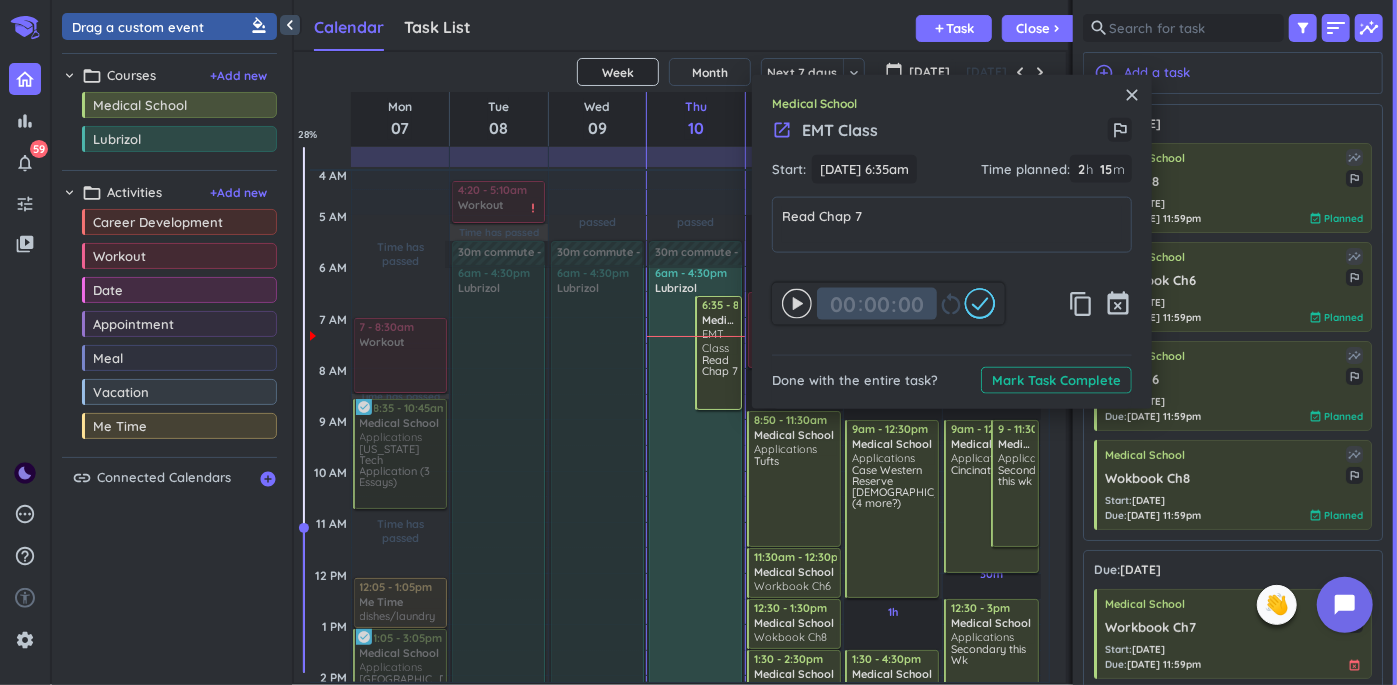 click at bounding box center (874, 304) 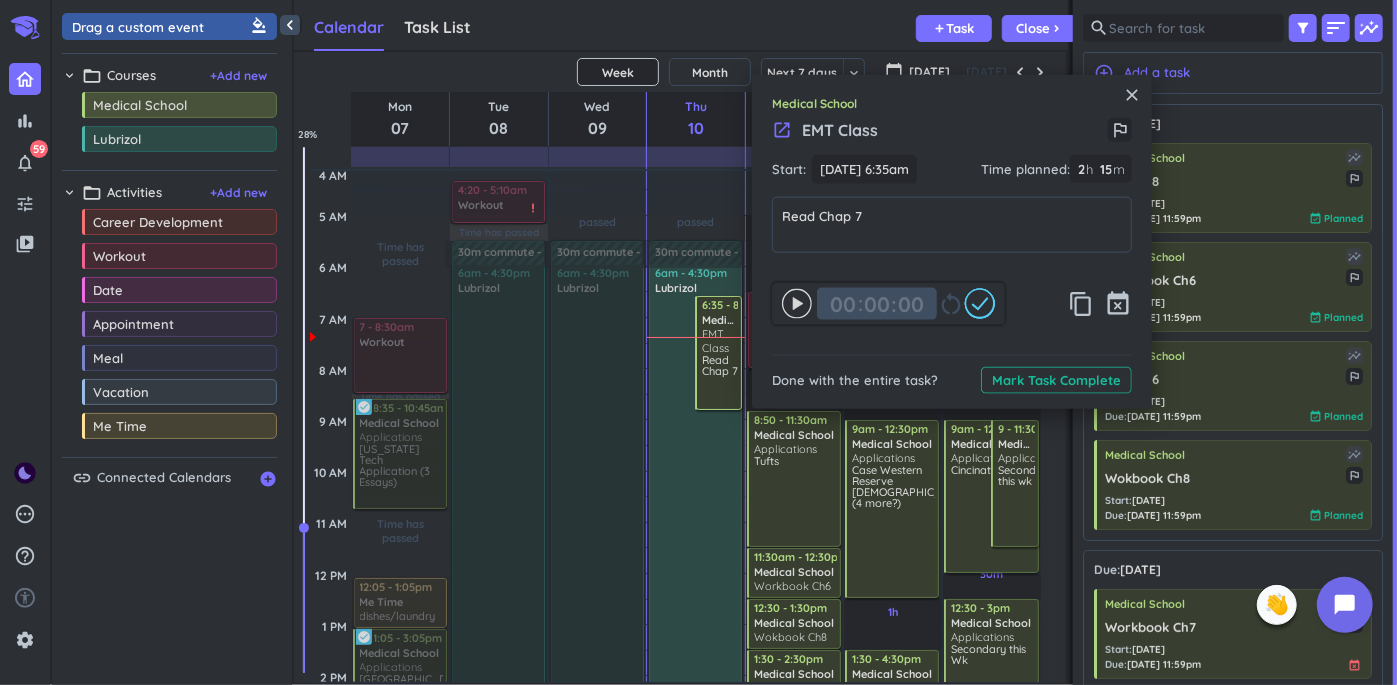 type on "00" 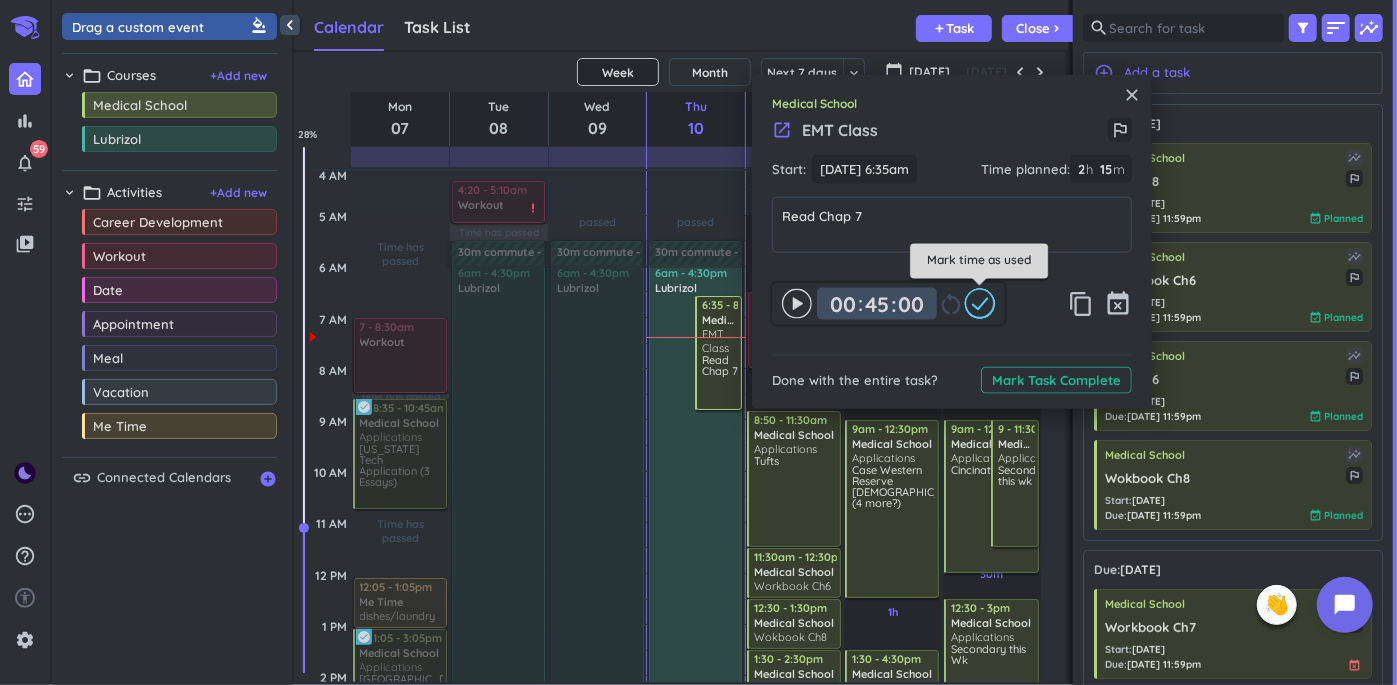 type on "45" 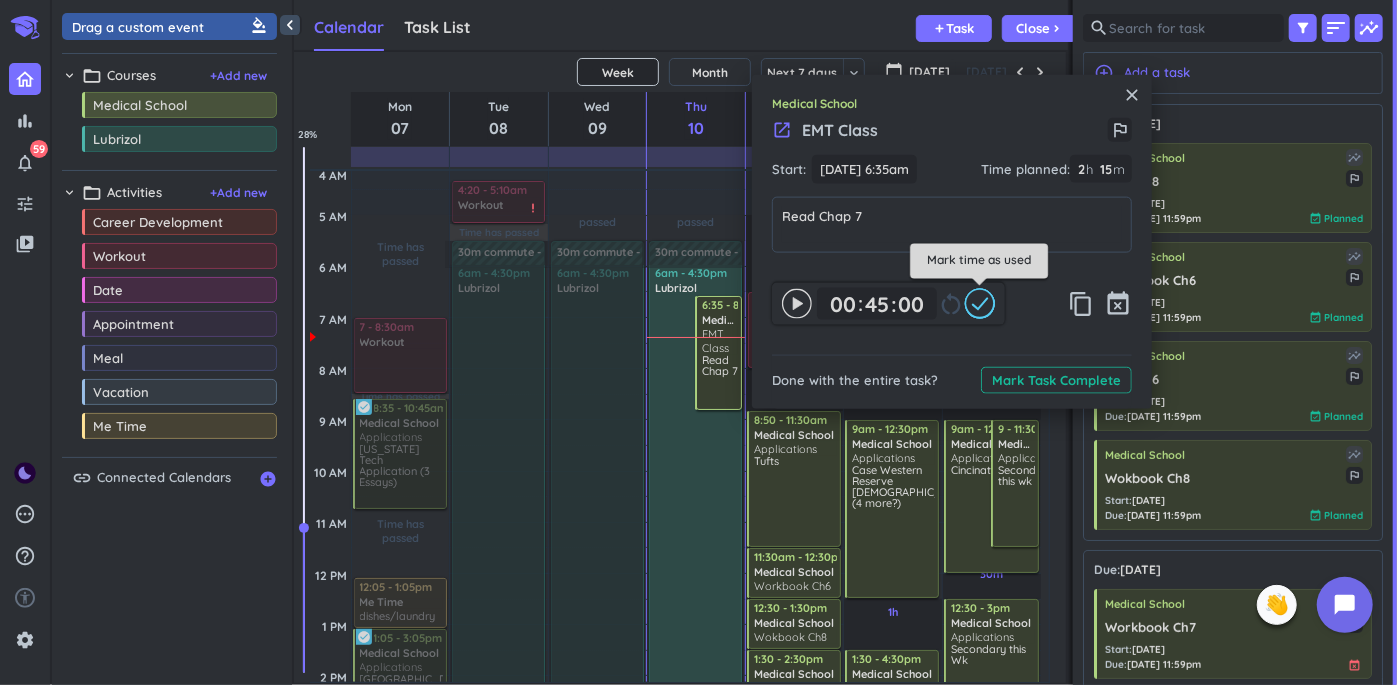 click 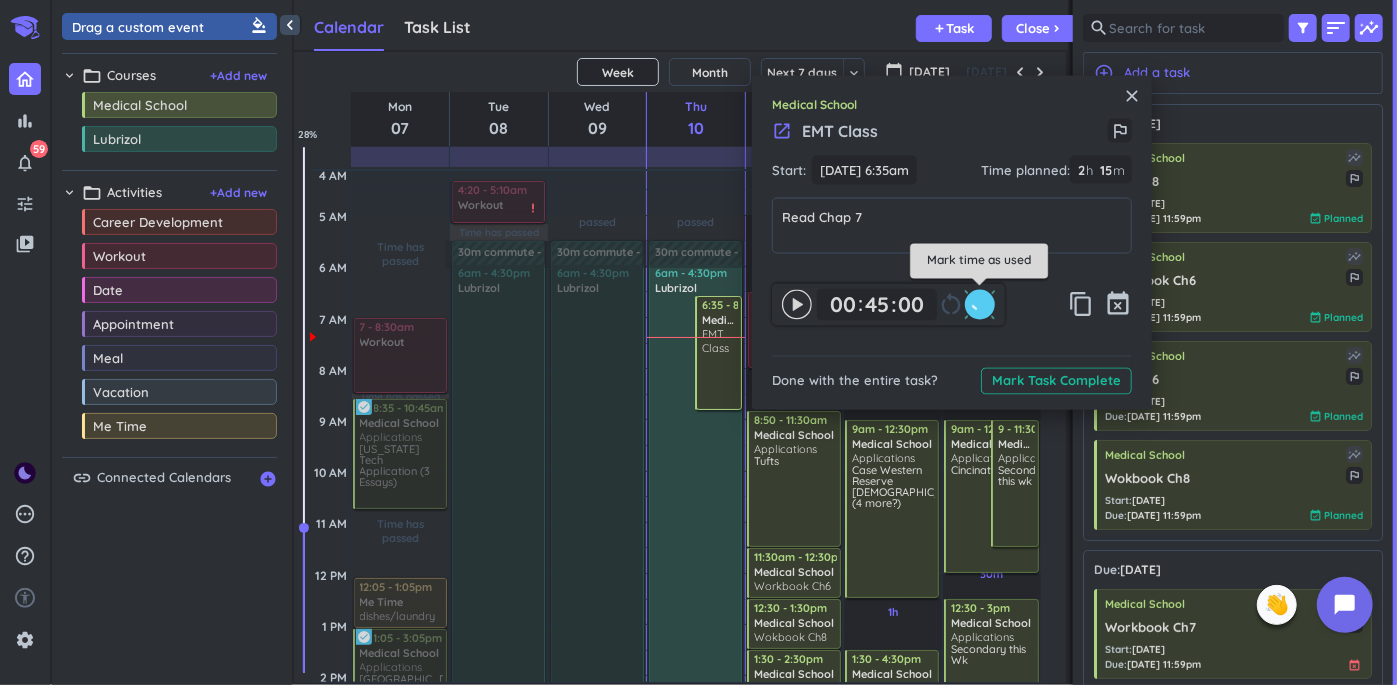 type on "00" 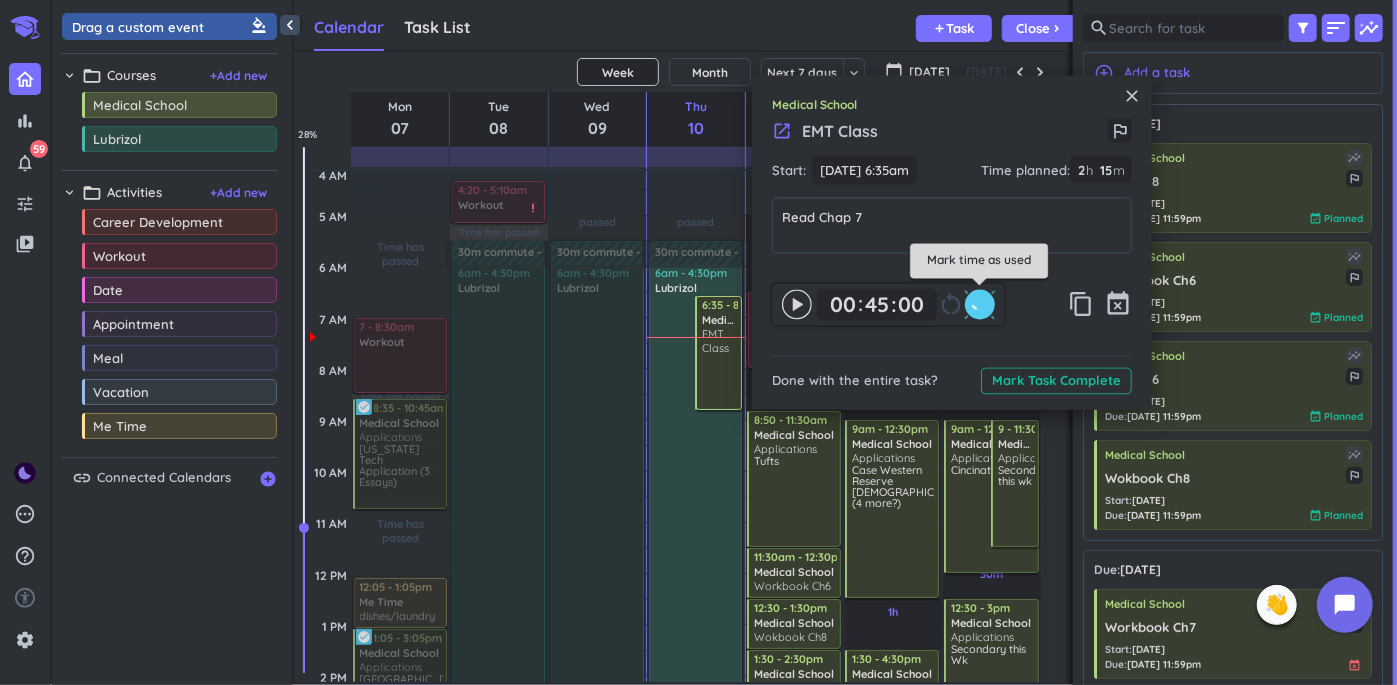 type on "45" 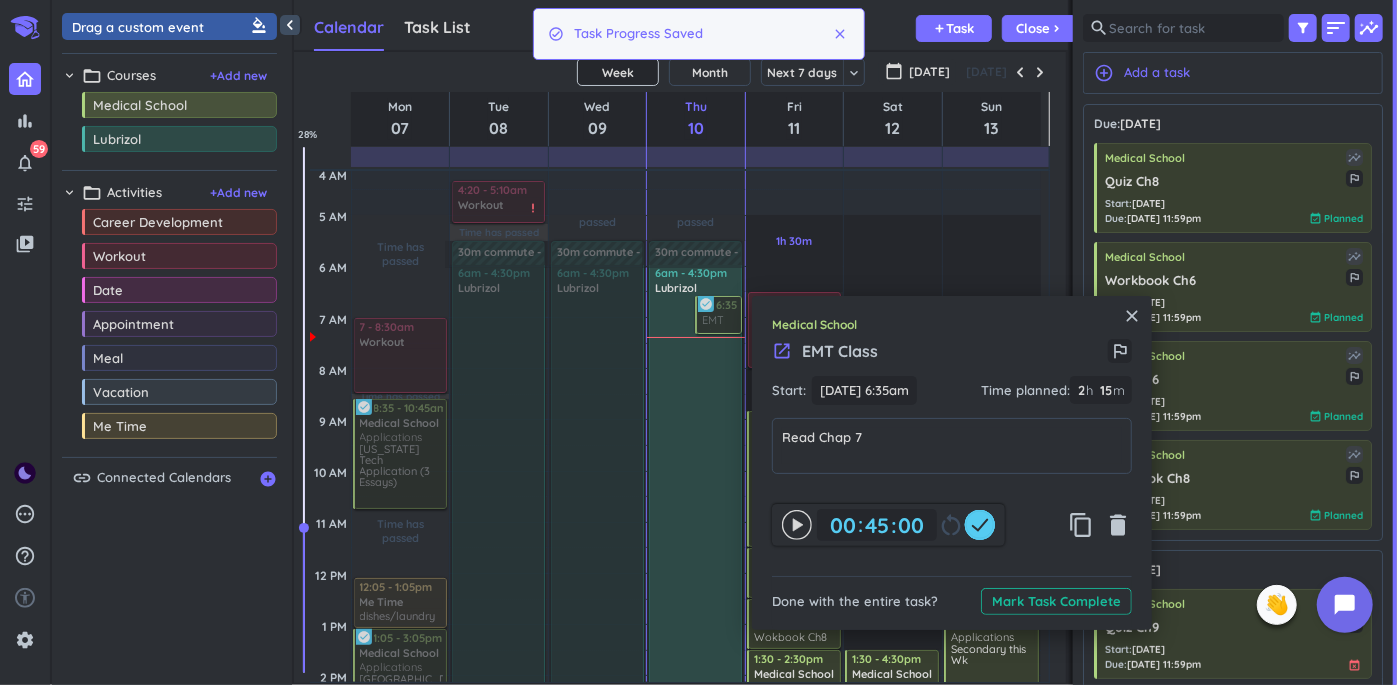 click on "close" at bounding box center (1132, 316) 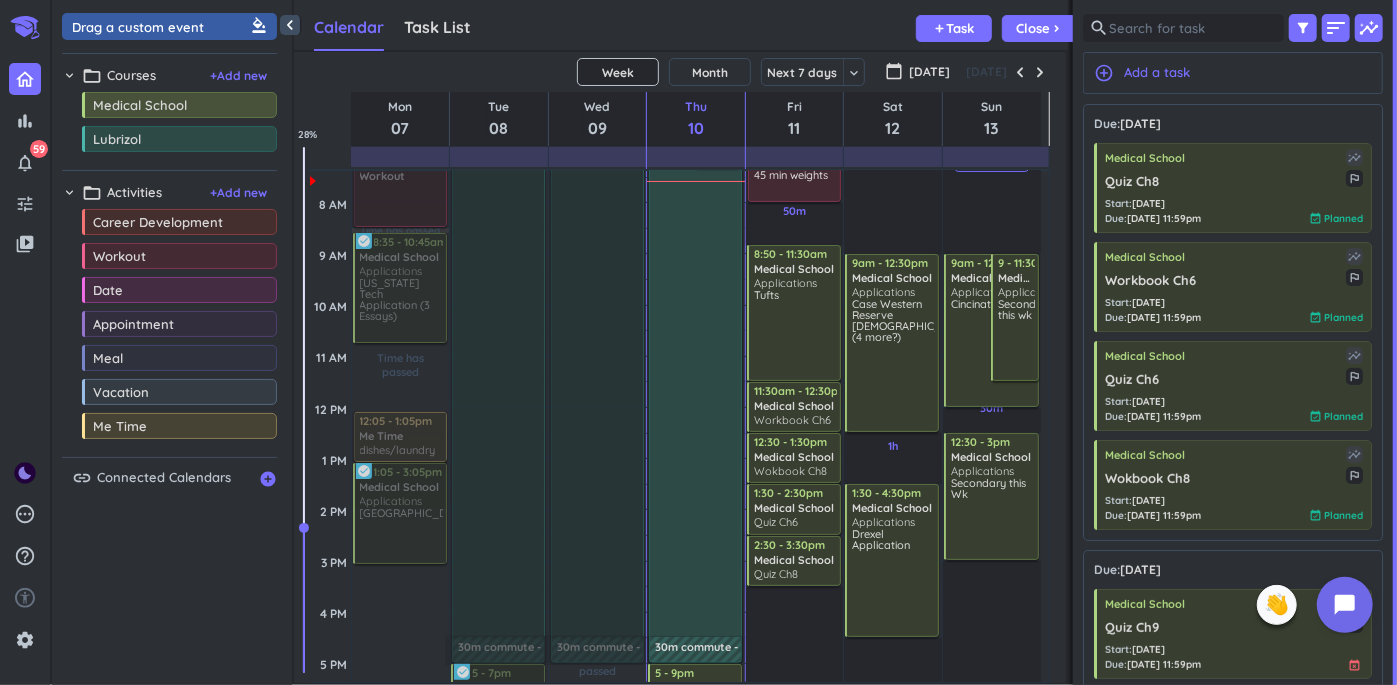 scroll, scrollTop: 175, scrollLeft: 0, axis: vertical 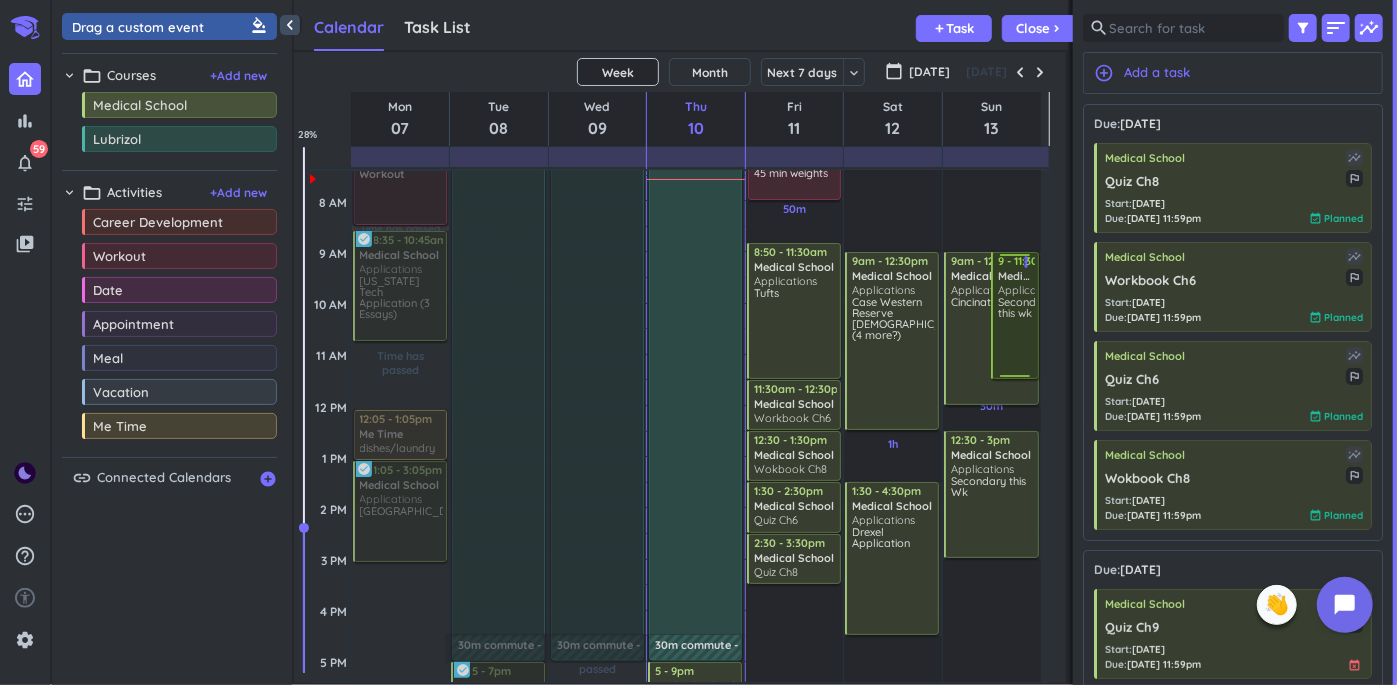 click on "Secondary this wk" at bounding box center (1016, 336) 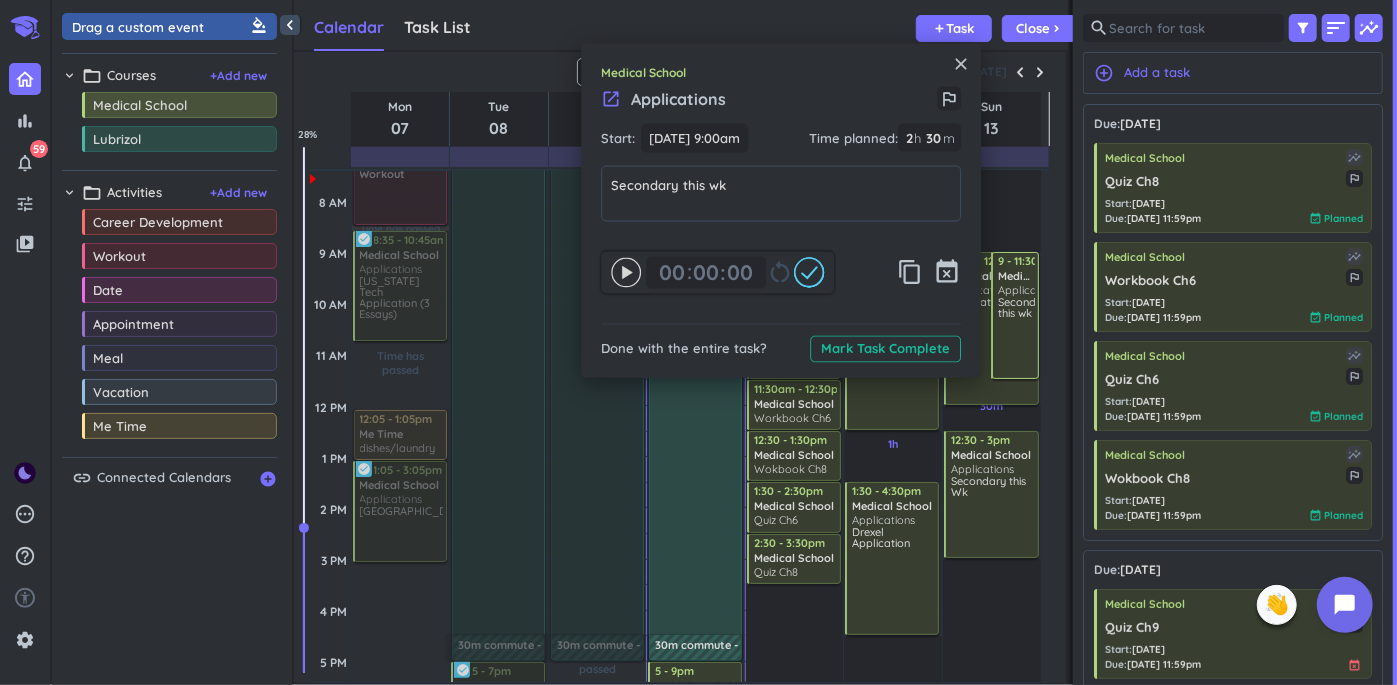 click on "close" at bounding box center [961, 64] 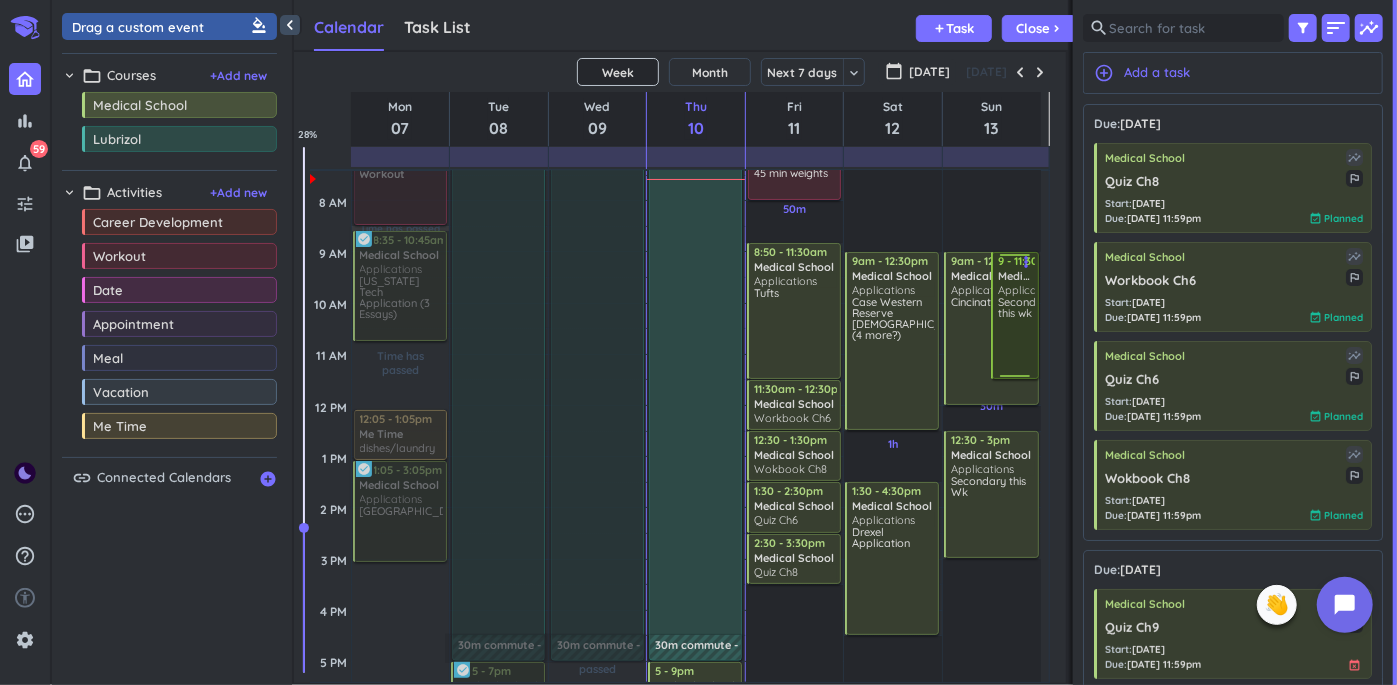 click on "more_vert" at bounding box center (1027, 262) 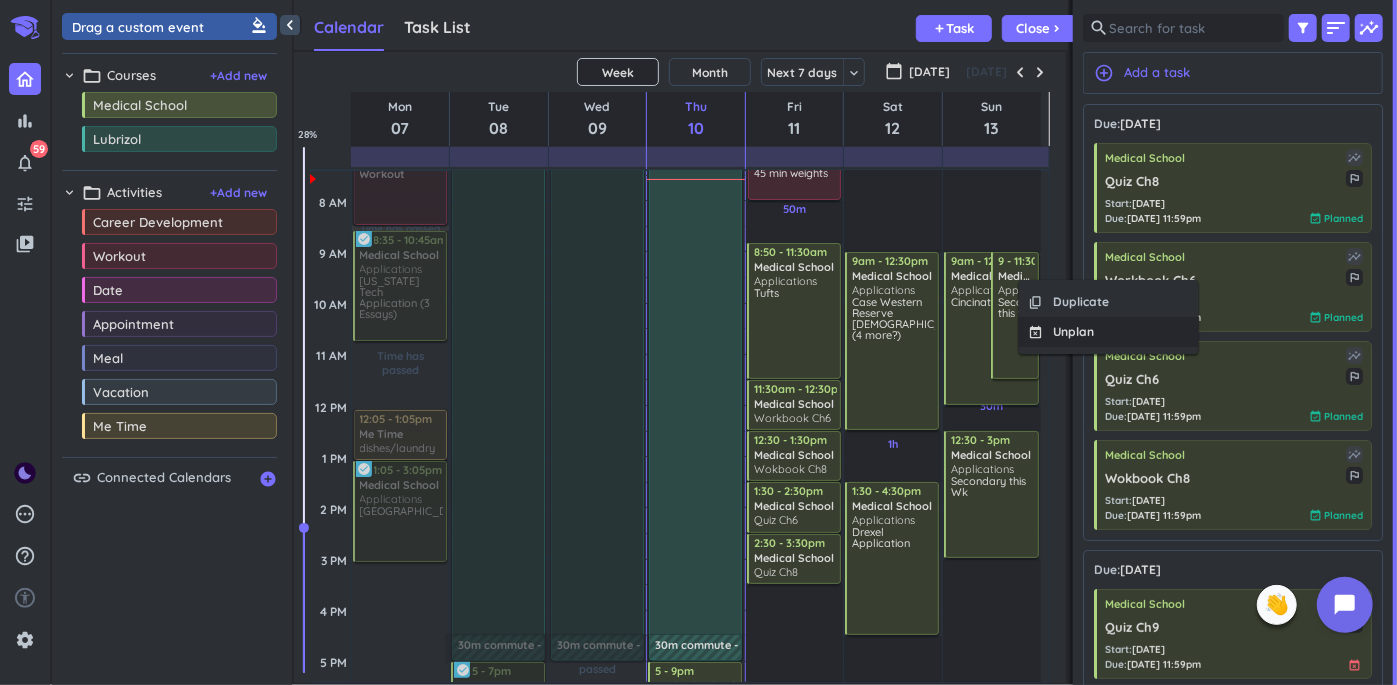 click on "Unplan" at bounding box center (1074, 332) 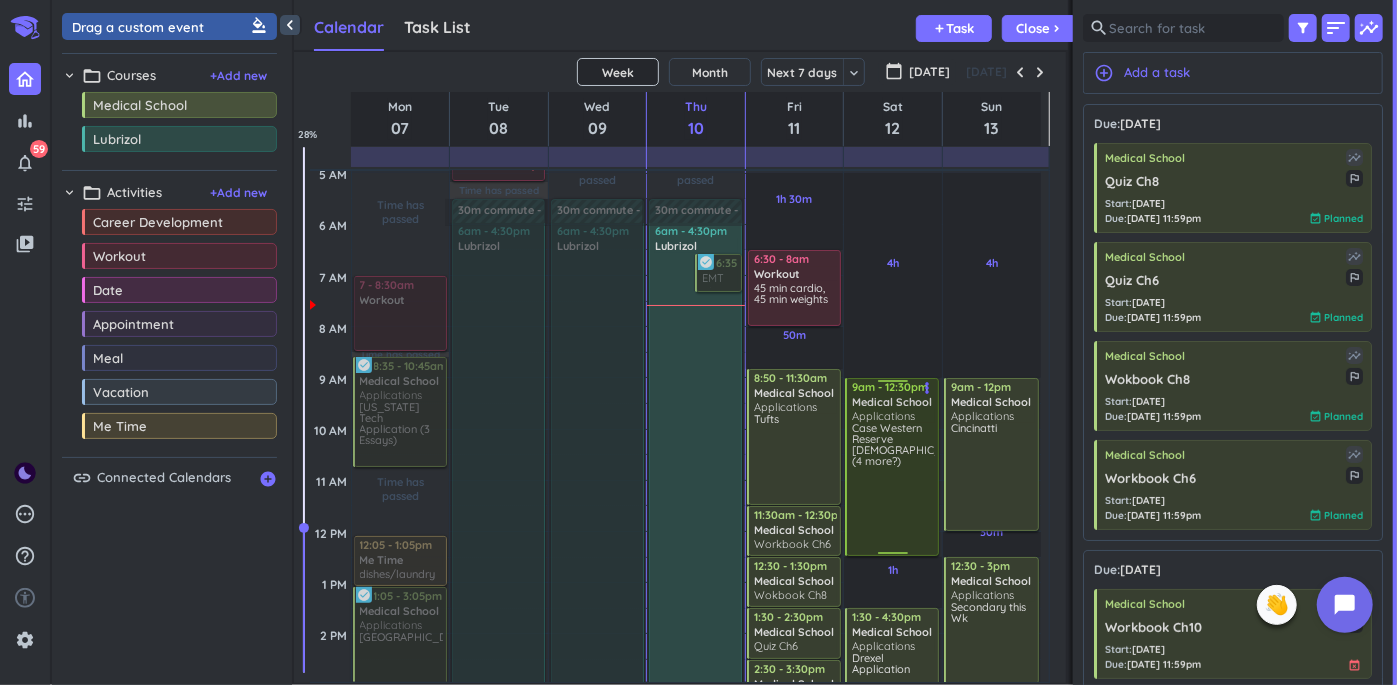 scroll, scrollTop: 48, scrollLeft: 0, axis: vertical 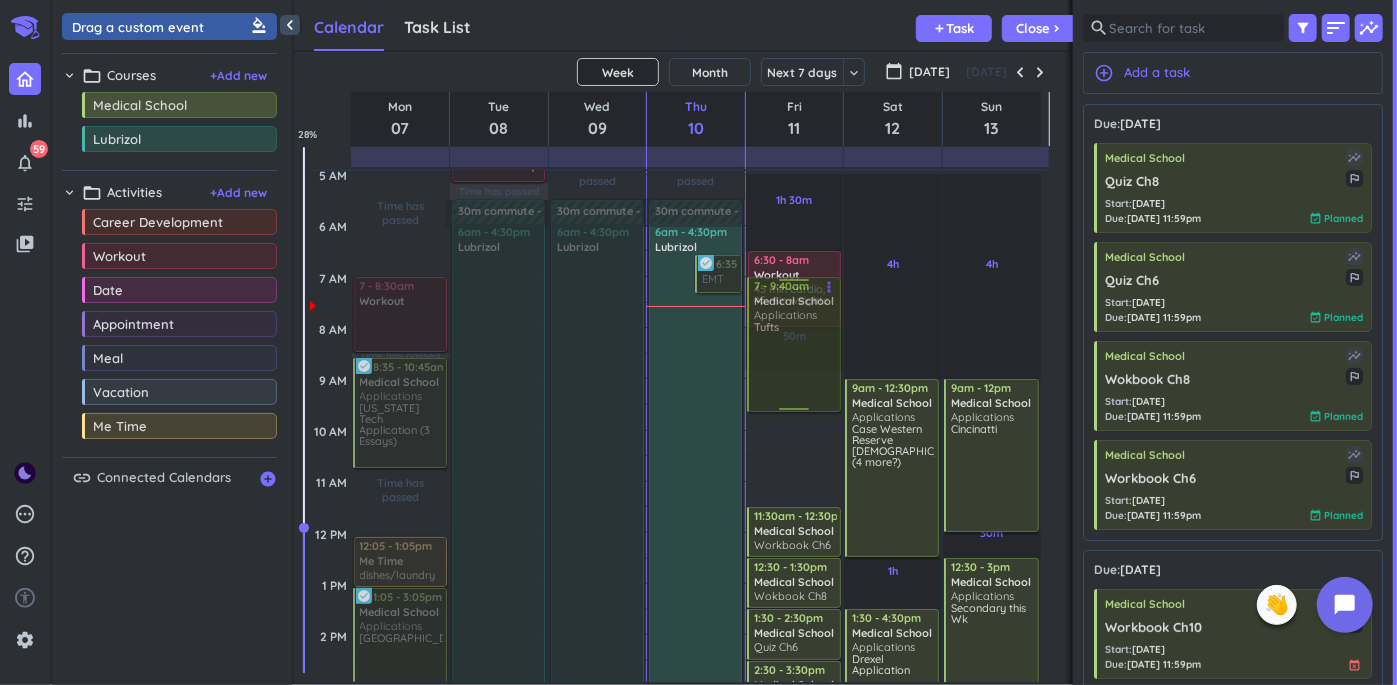 drag, startPoint x: 801, startPoint y: 414, endPoint x: 796, endPoint y: 317, distance: 97.128784 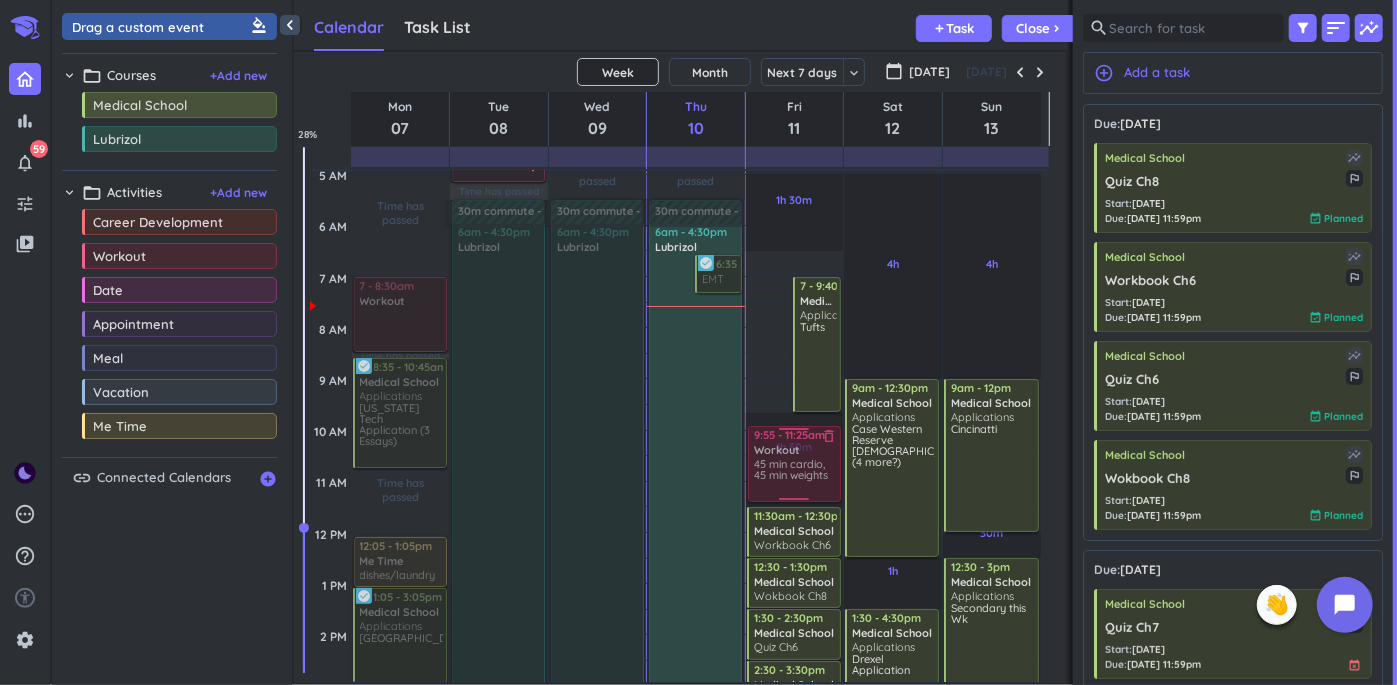 drag, startPoint x: 768, startPoint y: 280, endPoint x: 772, endPoint y: 444, distance: 164.04877 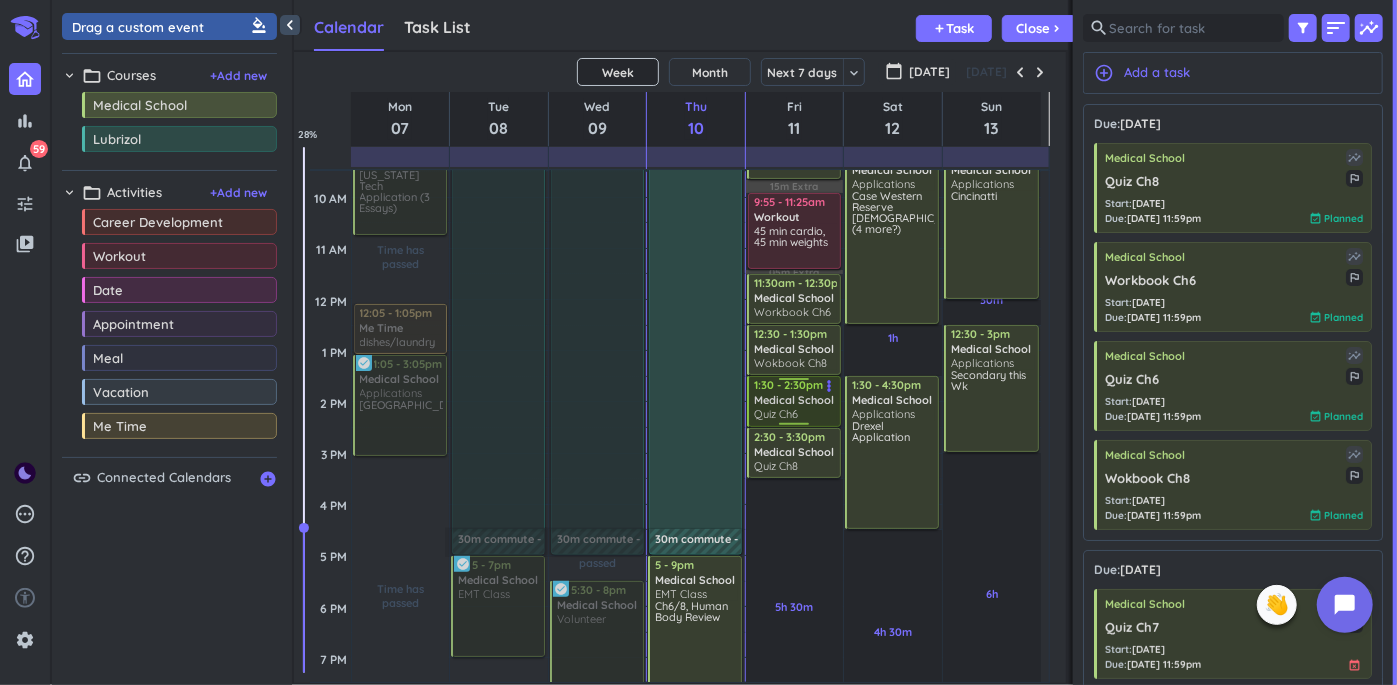 scroll, scrollTop: 285, scrollLeft: 0, axis: vertical 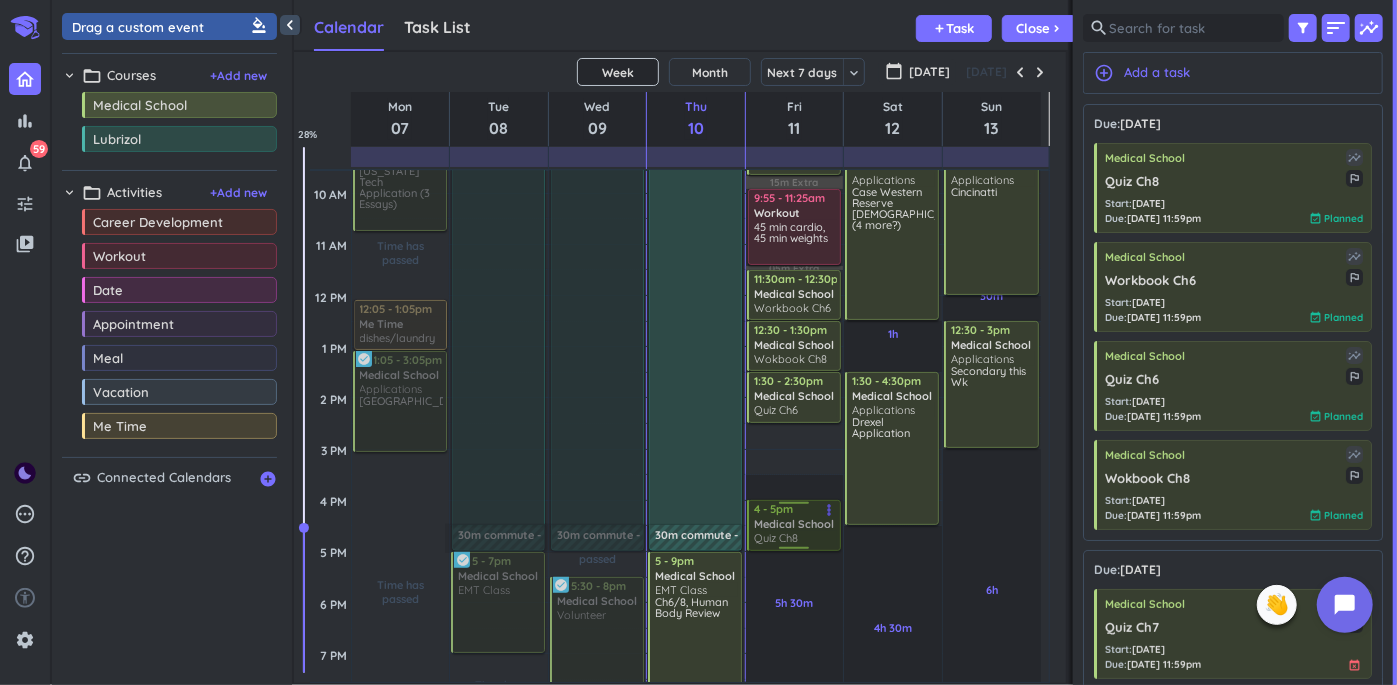 drag, startPoint x: 791, startPoint y: 452, endPoint x: 787, endPoint y: 517, distance: 65.12296 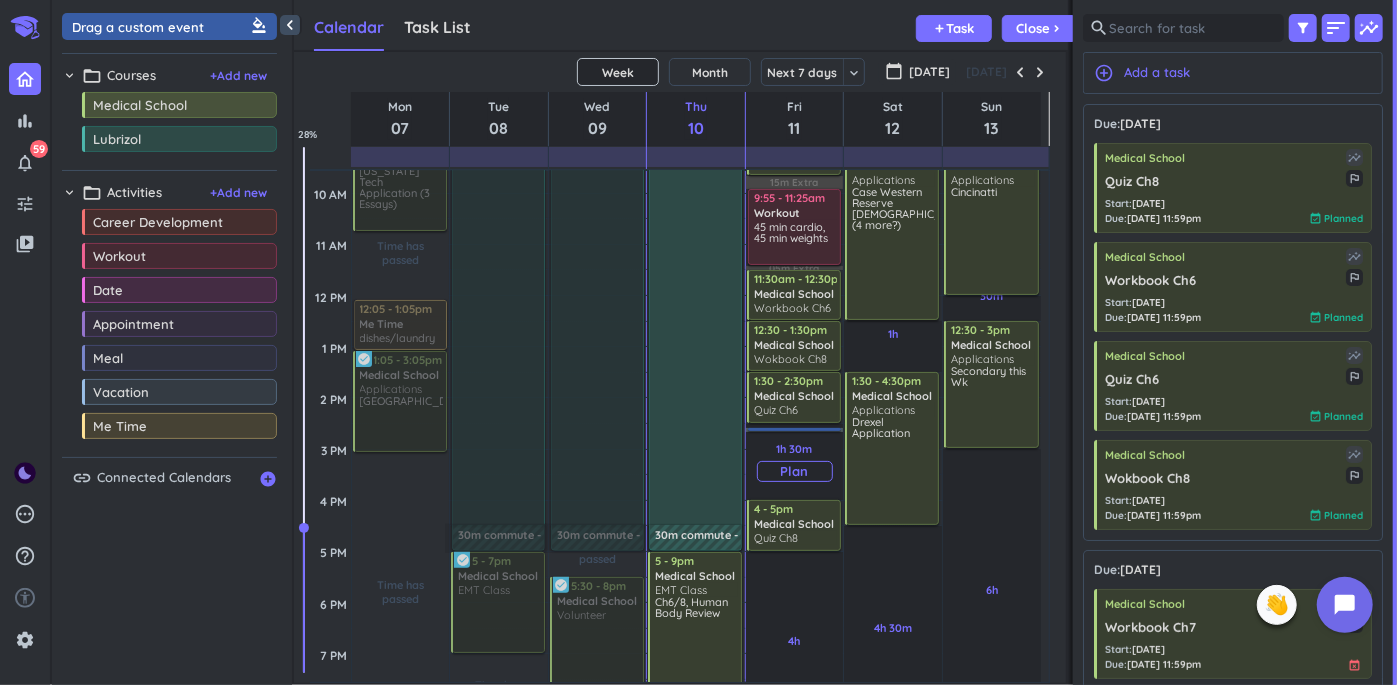 click on "1h 30m Past due Plan" at bounding box center [795, 462] 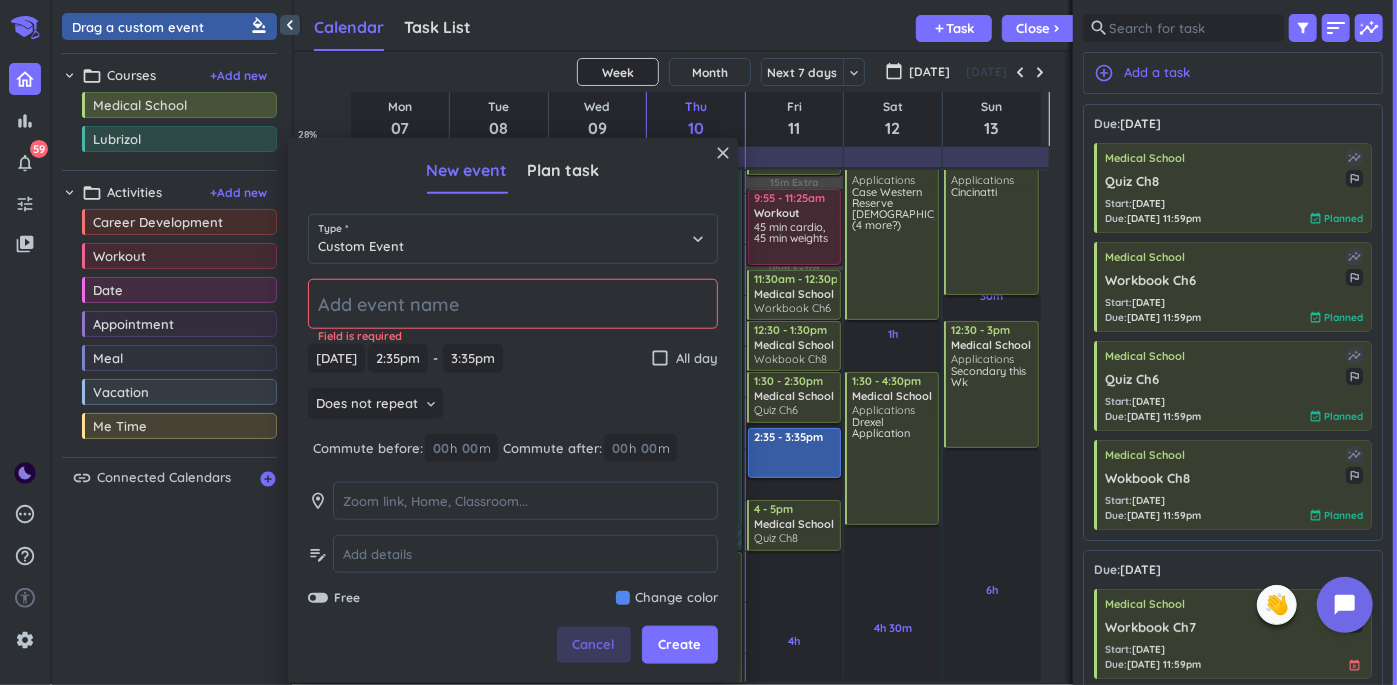 click on "Cancel" at bounding box center (594, 645) 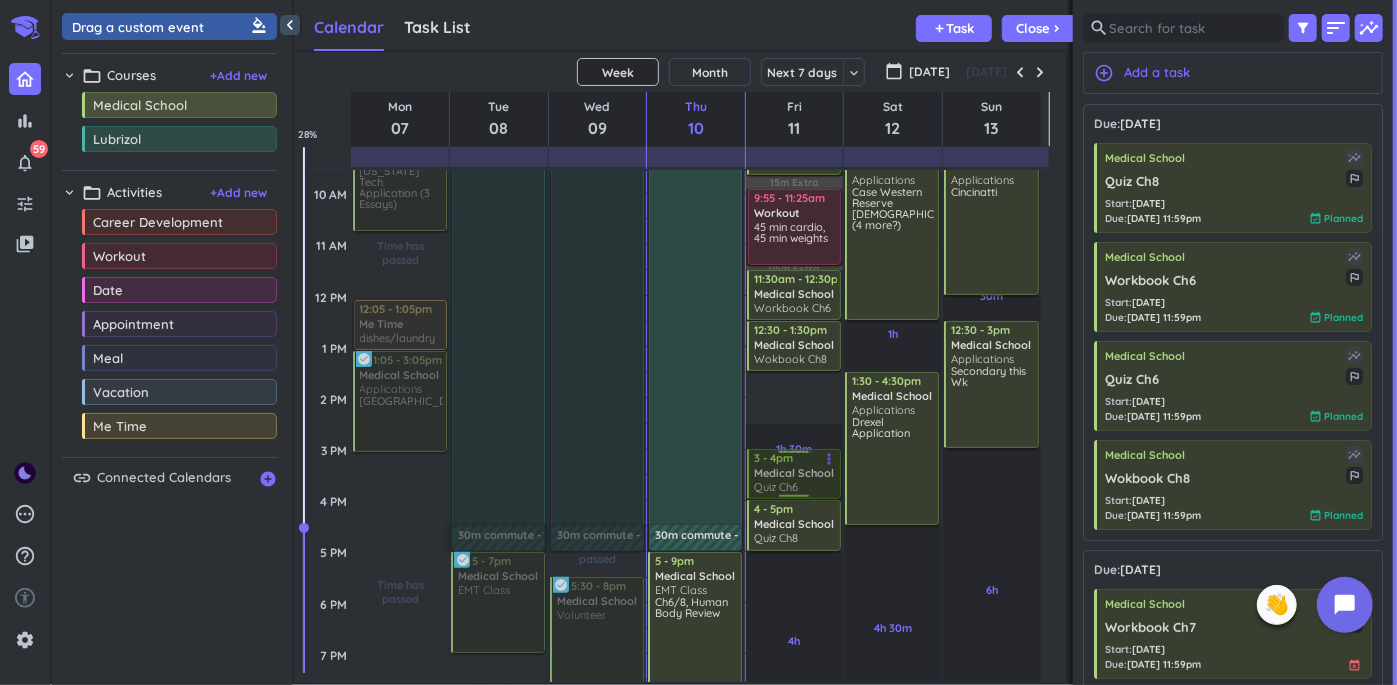 drag, startPoint x: 790, startPoint y: 397, endPoint x: 801, endPoint y: 483, distance: 86.70064 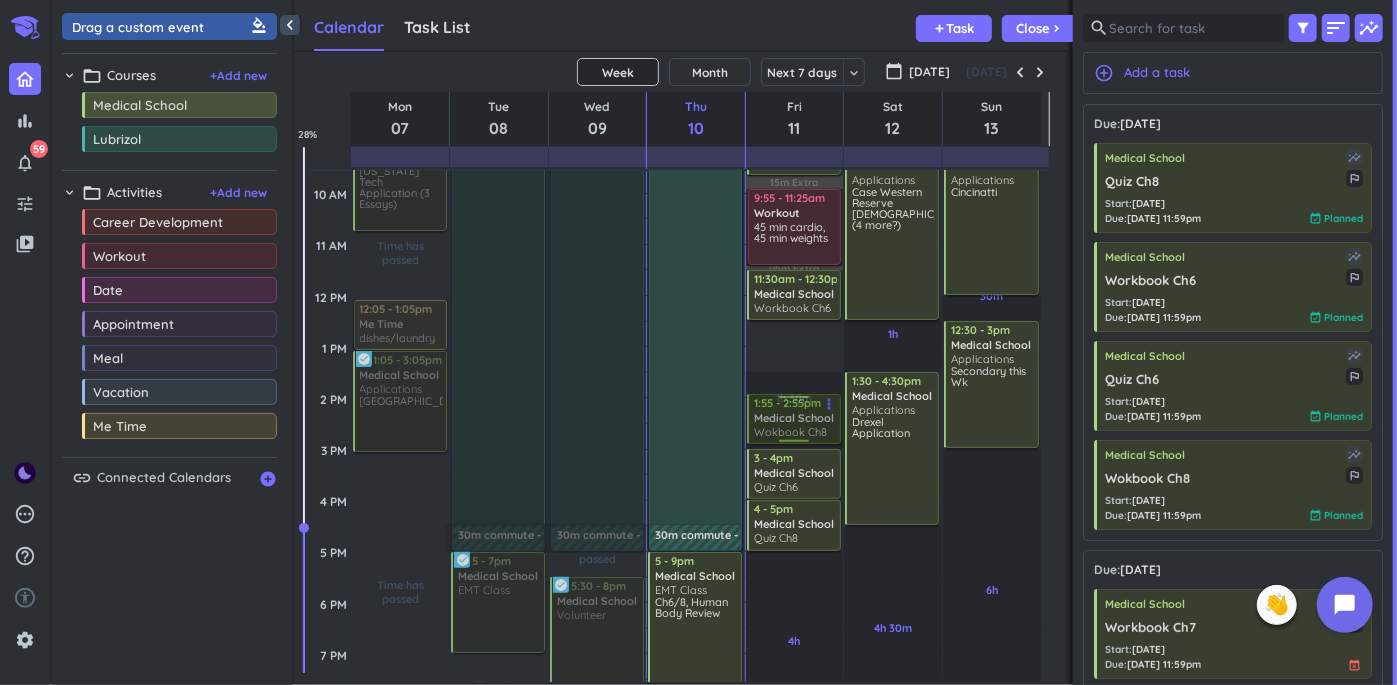 drag, startPoint x: 786, startPoint y: 355, endPoint x: 795, endPoint y: 428, distance: 73.552704 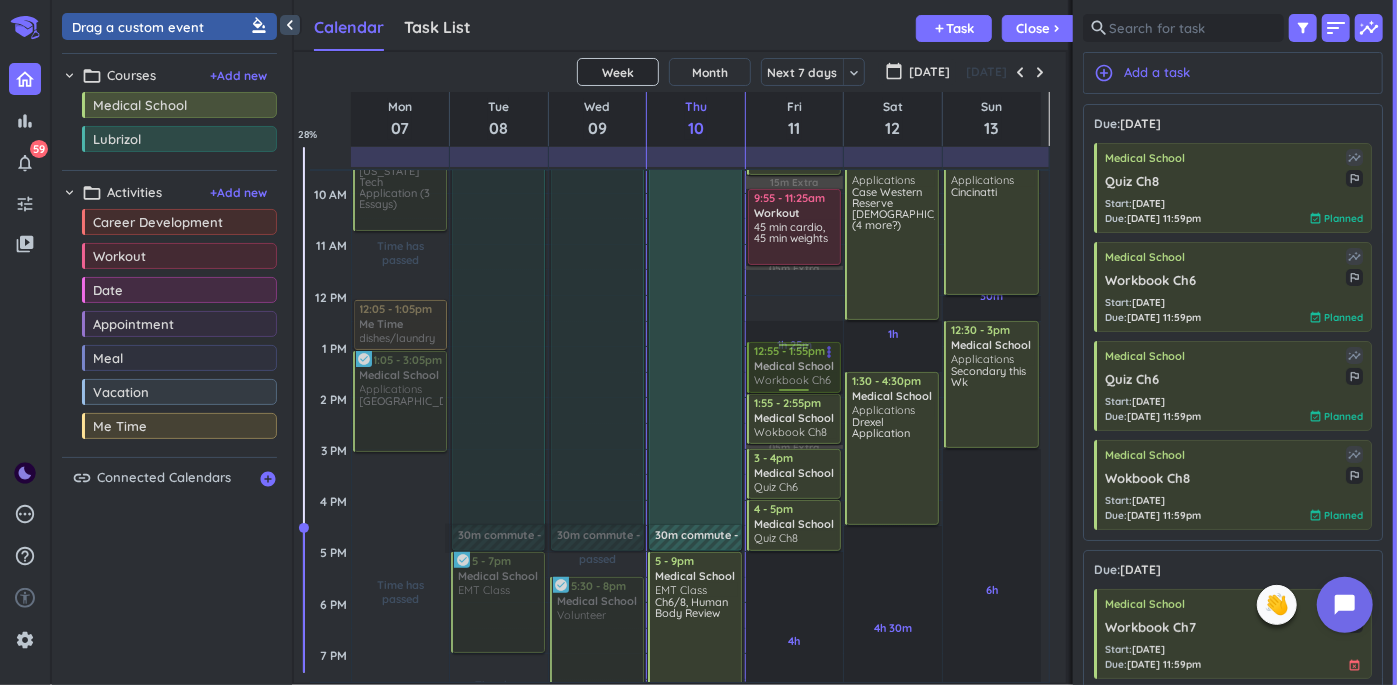drag, startPoint x: 797, startPoint y: 298, endPoint x: 807, endPoint y: 359, distance: 61.81424 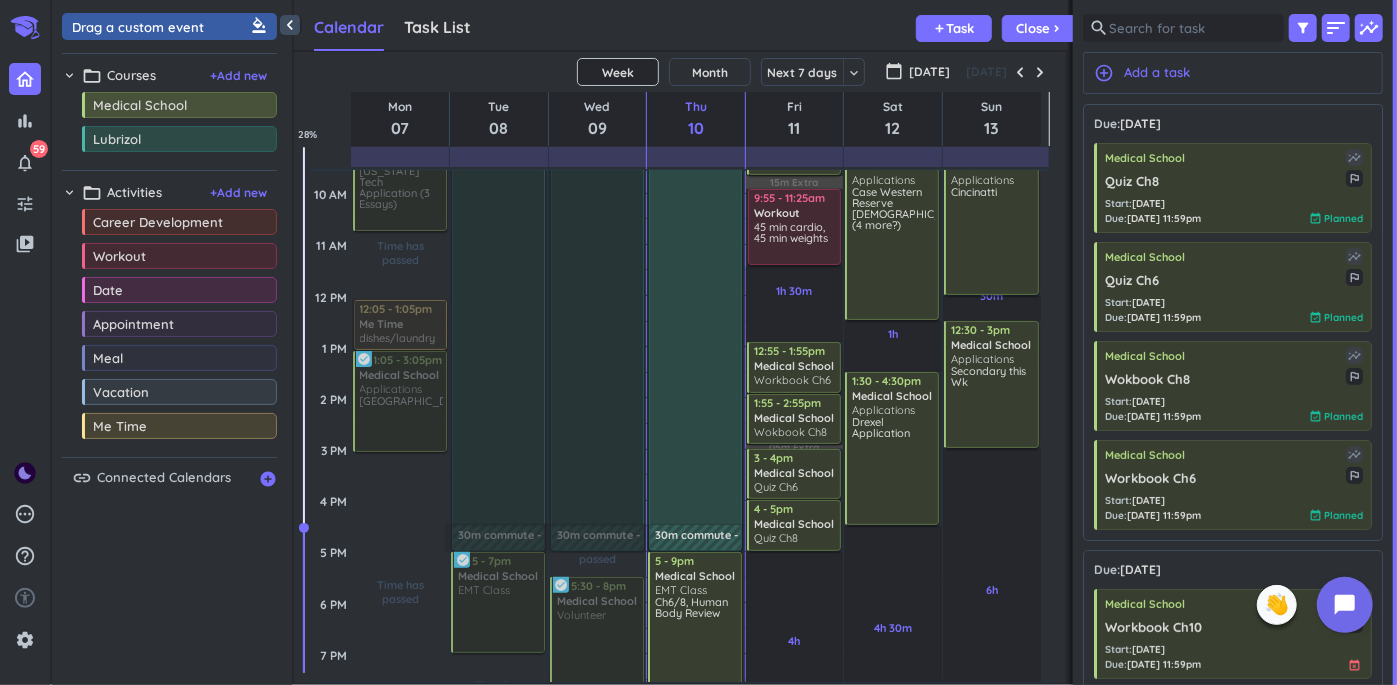 scroll, scrollTop: 197, scrollLeft: 0, axis: vertical 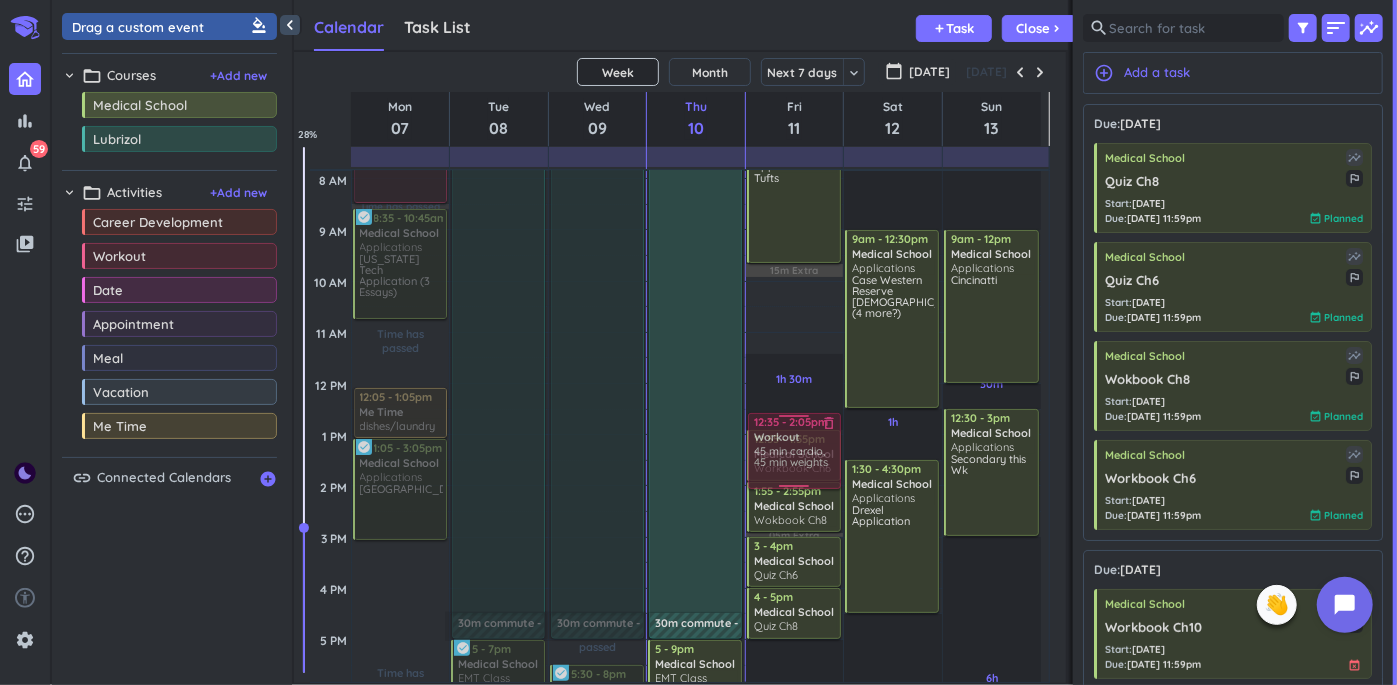 drag, startPoint x: 798, startPoint y: 320, endPoint x: 808, endPoint y: 465, distance: 145.34442 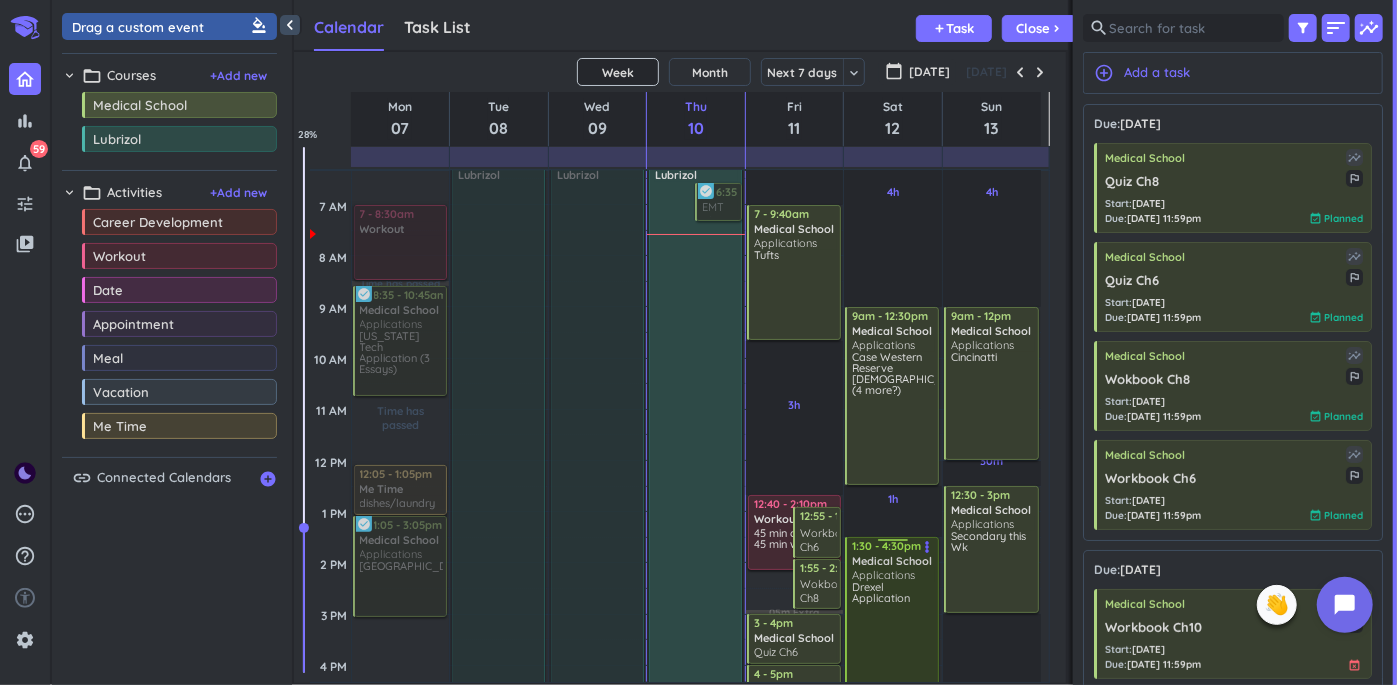 scroll, scrollTop: 121, scrollLeft: 0, axis: vertical 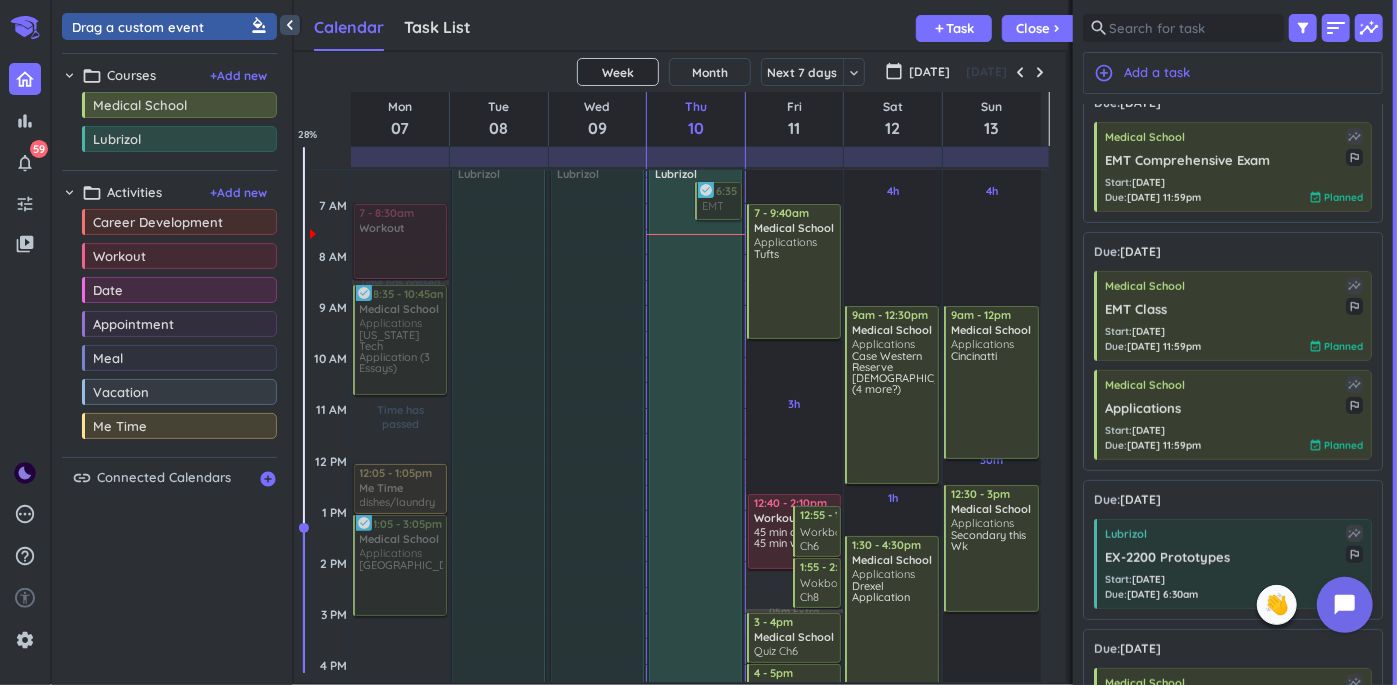 drag, startPoint x: 1386, startPoint y: 655, endPoint x: 1380, endPoint y: 702, distance: 47.38143 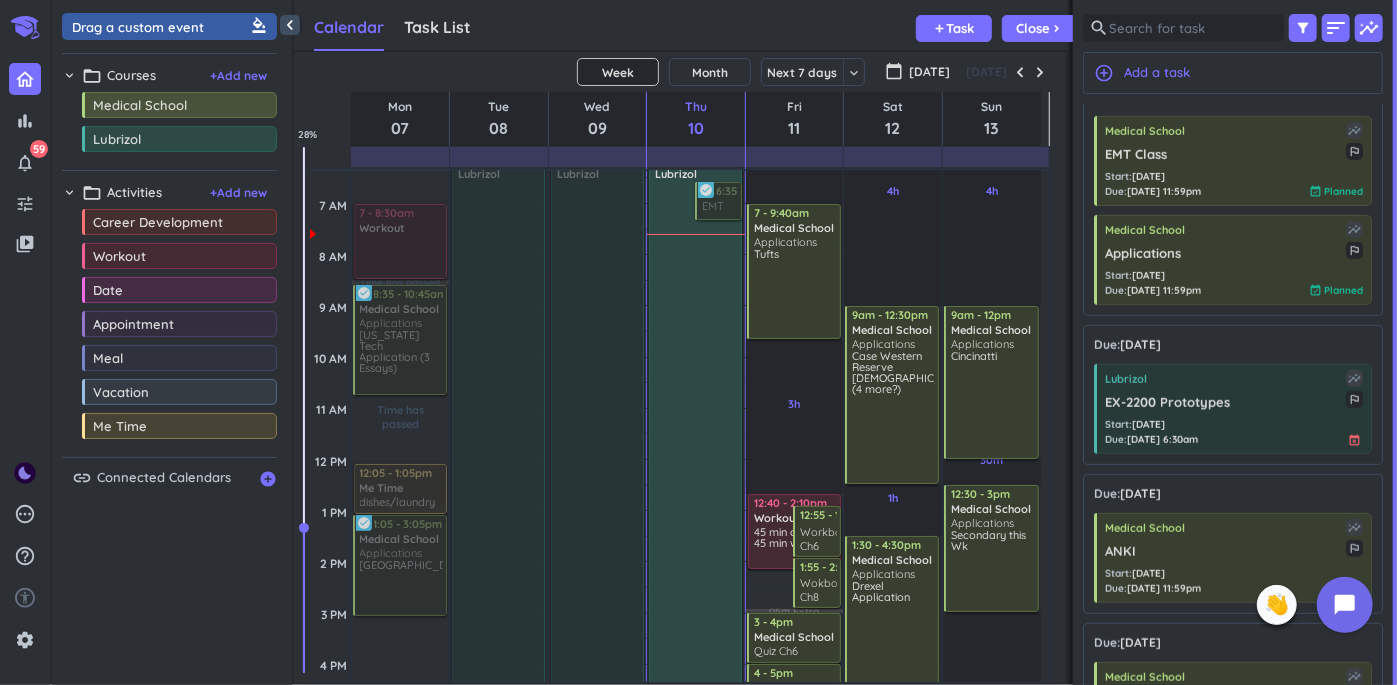 scroll, scrollTop: 9152, scrollLeft: 0, axis: vertical 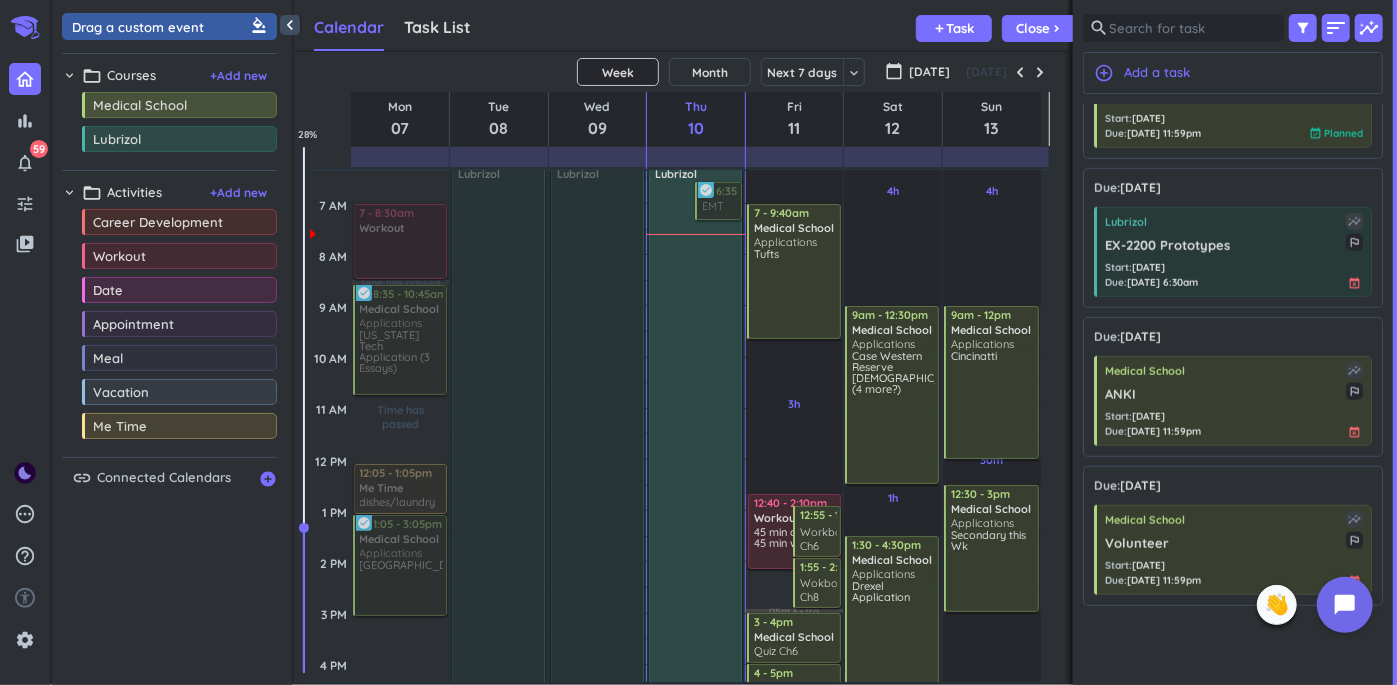 drag, startPoint x: 1375, startPoint y: 642, endPoint x: 1384, endPoint y: 777, distance: 135.29967 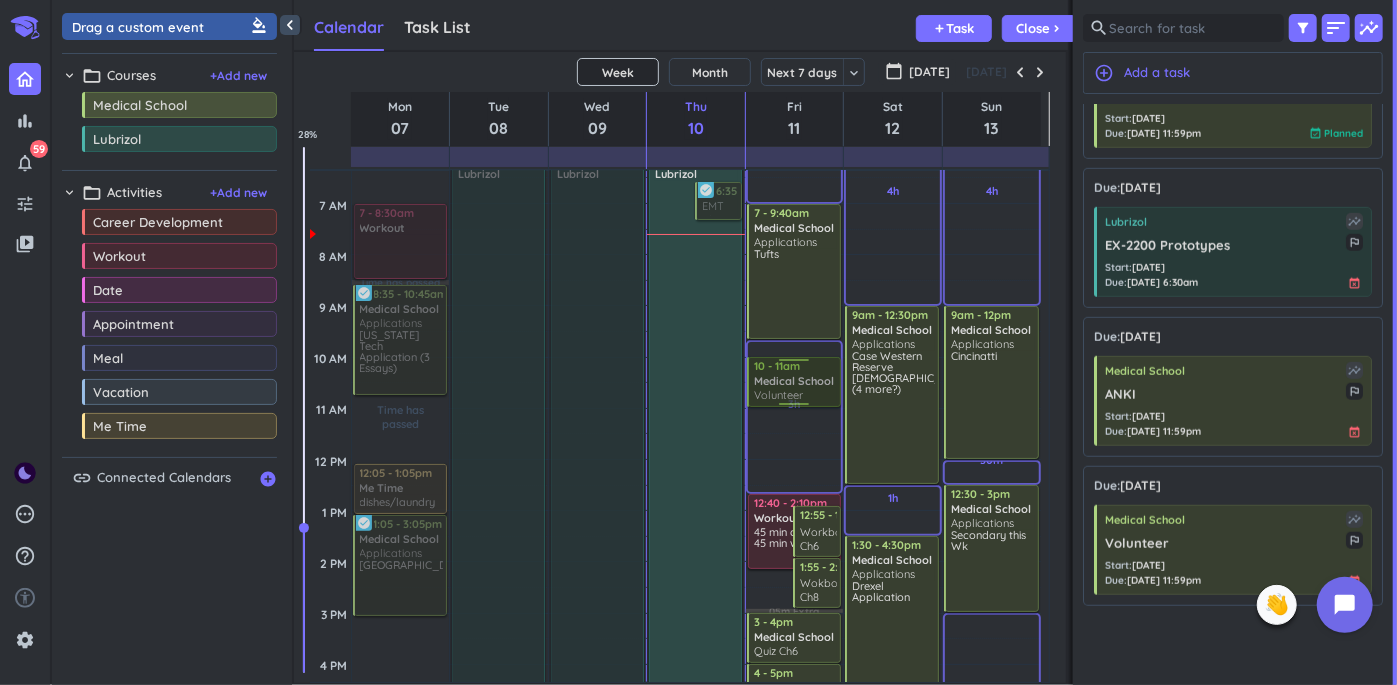 drag, startPoint x: 1205, startPoint y: 564, endPoint x: 801, endPoint y: 357, distance: 453.94382 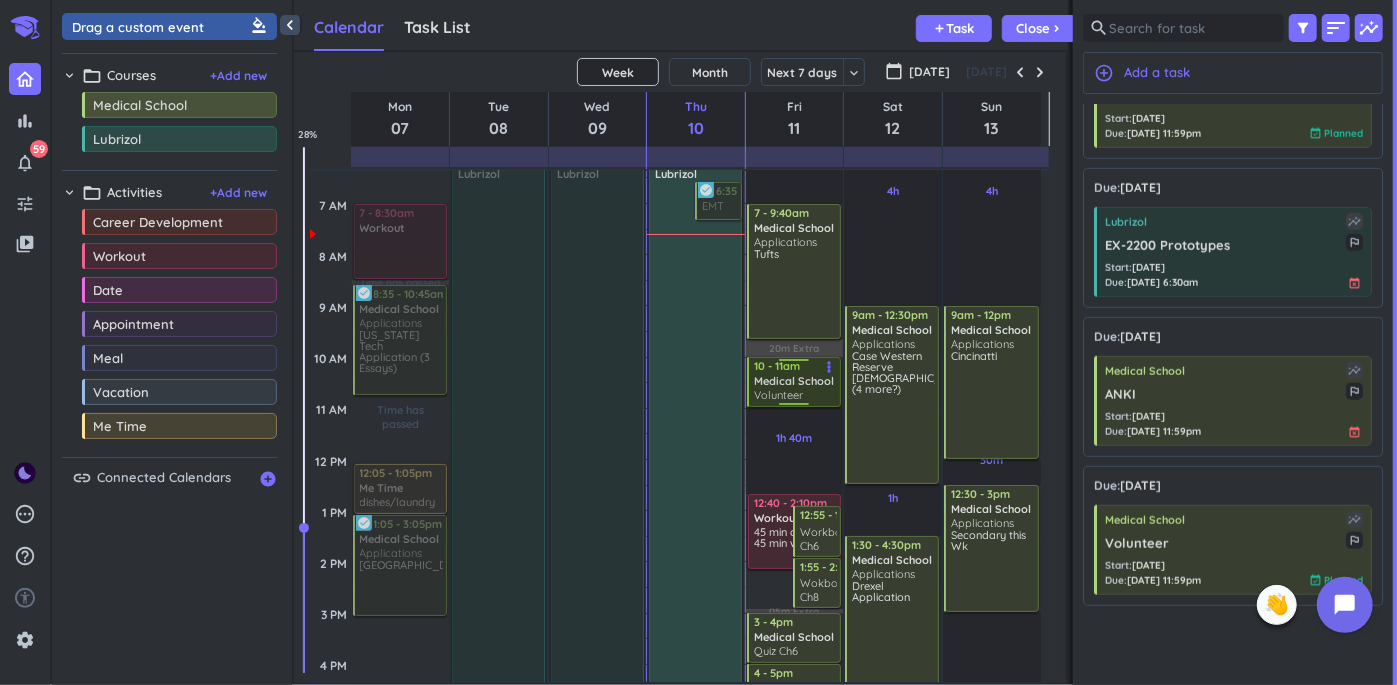 click on "Volunteer" at bounding box center (778, 395) 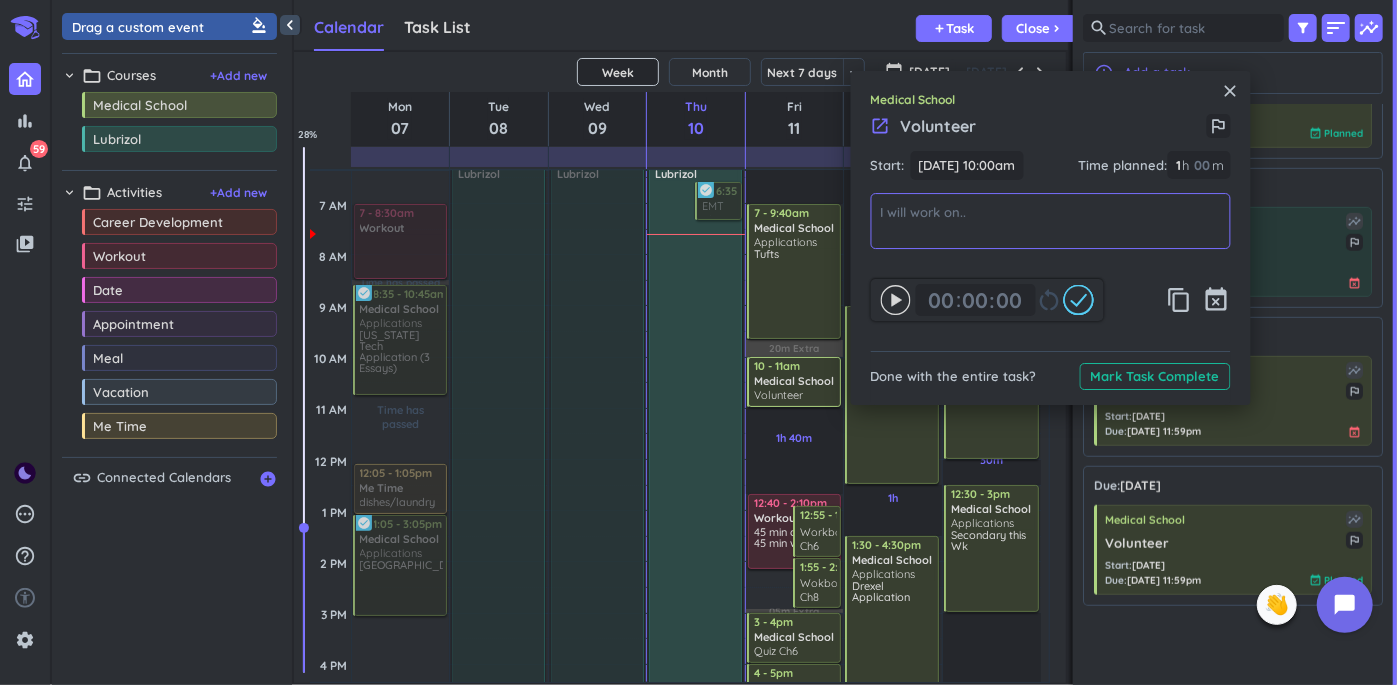 click at bounding box center (1051, 221) 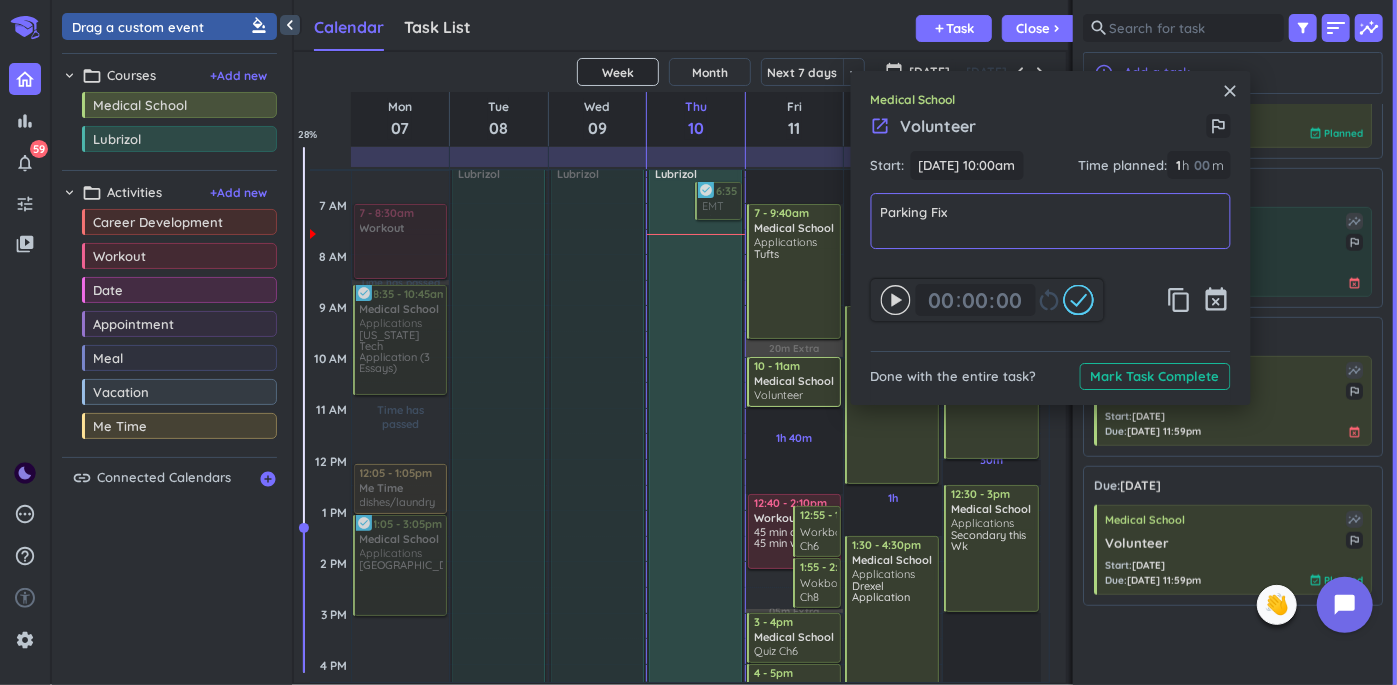 type on "Parking Fix" 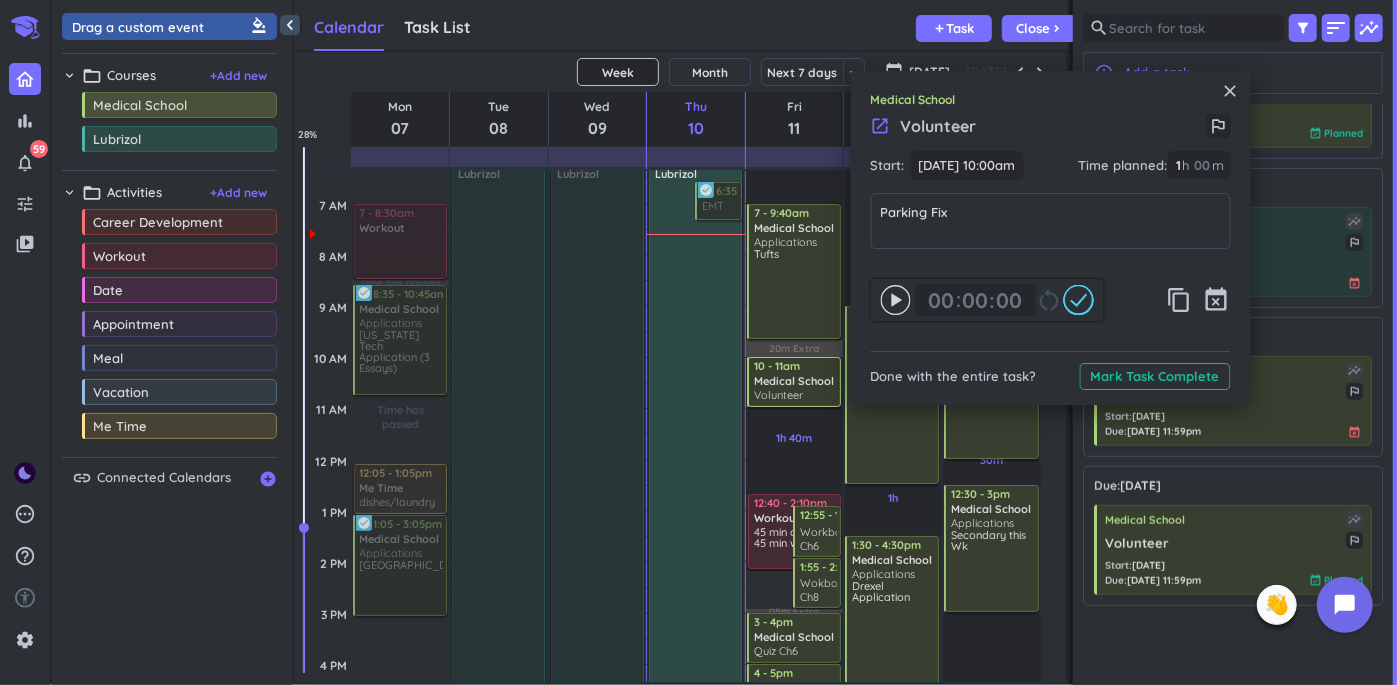 click on "close" at bounding box center [1231, 91] 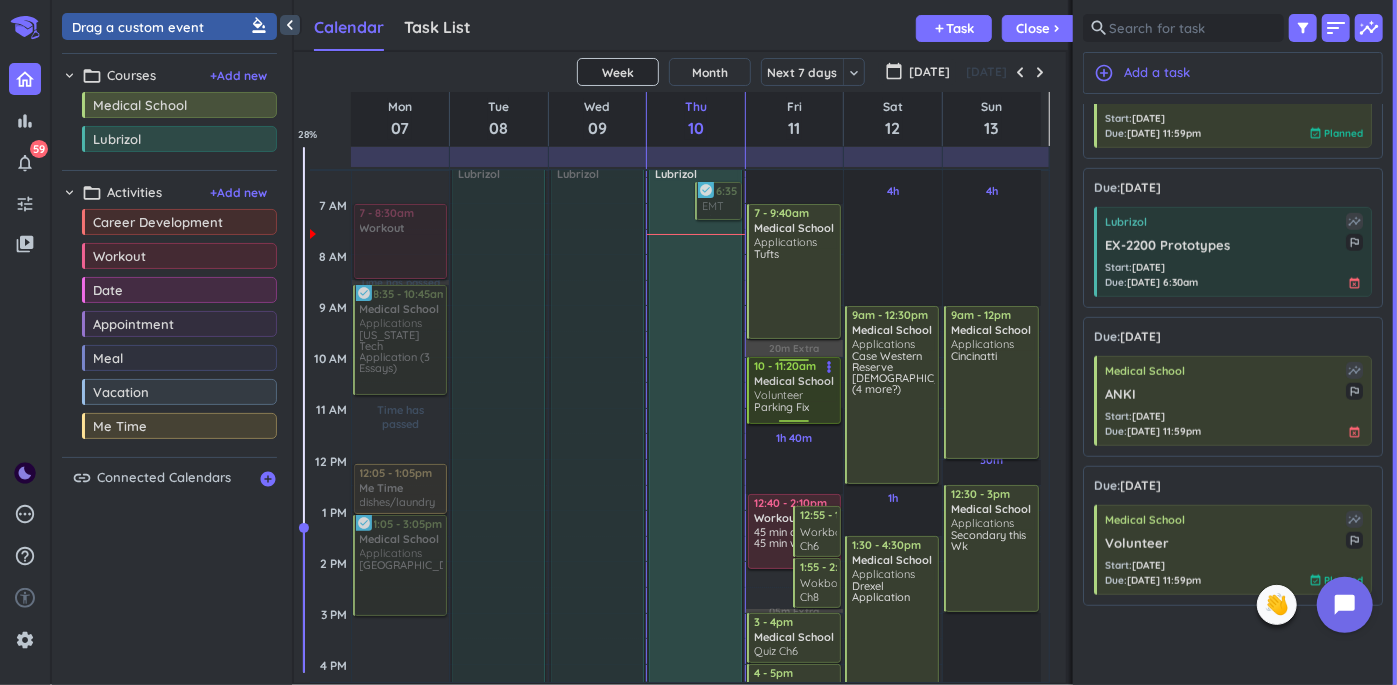 drag, startPoint x: 810, startPoint y: 403, endPoint x: 809, endPoint y: 418, distance: 15.033297 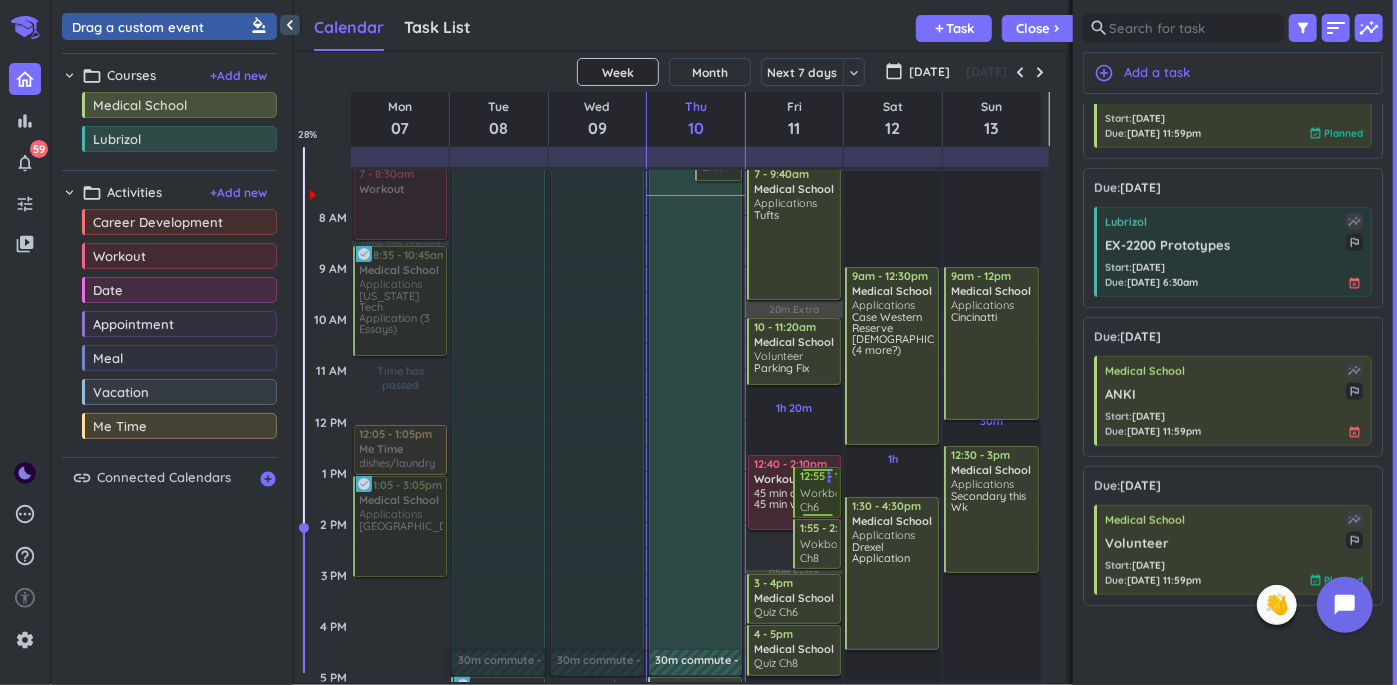 scroll, scrollTop: 161, scrollLeft: 0, axis: vertical 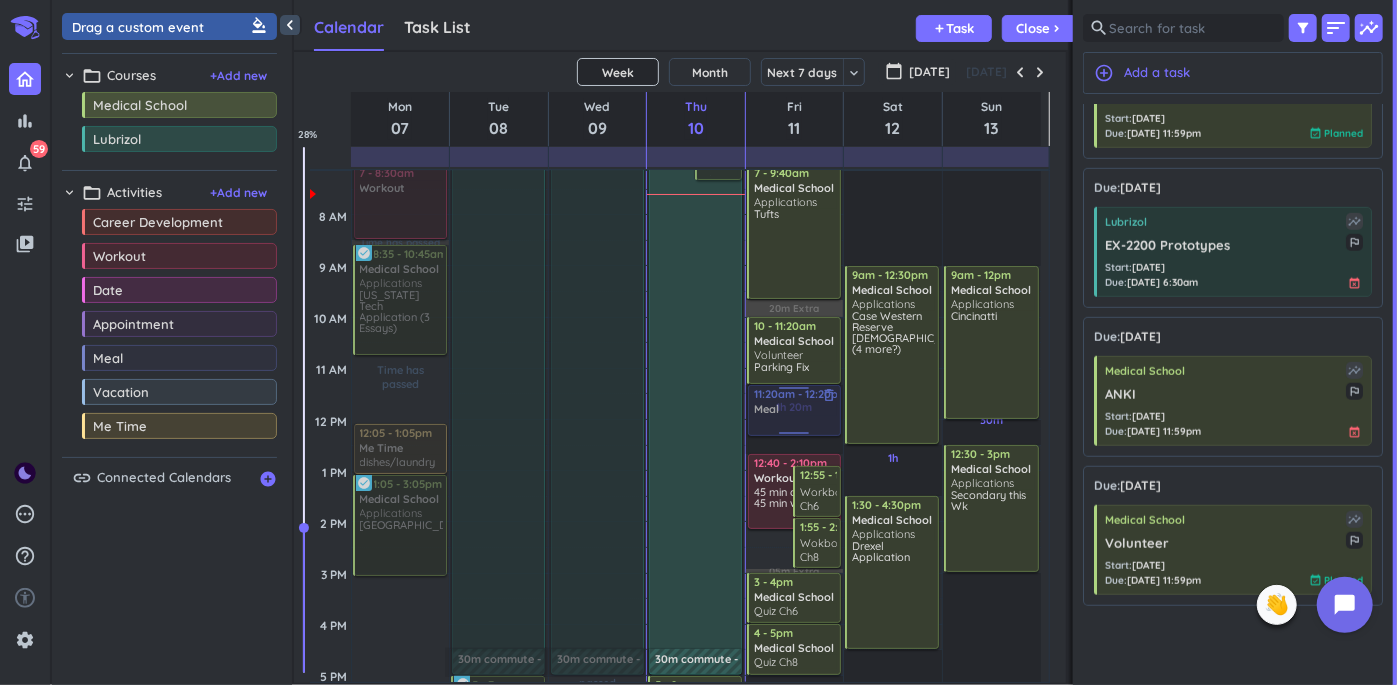 drag, startPoint x: 165, startPoint y: 370, endPoint x: 800, endPoint y: 388, distance: 635.25507 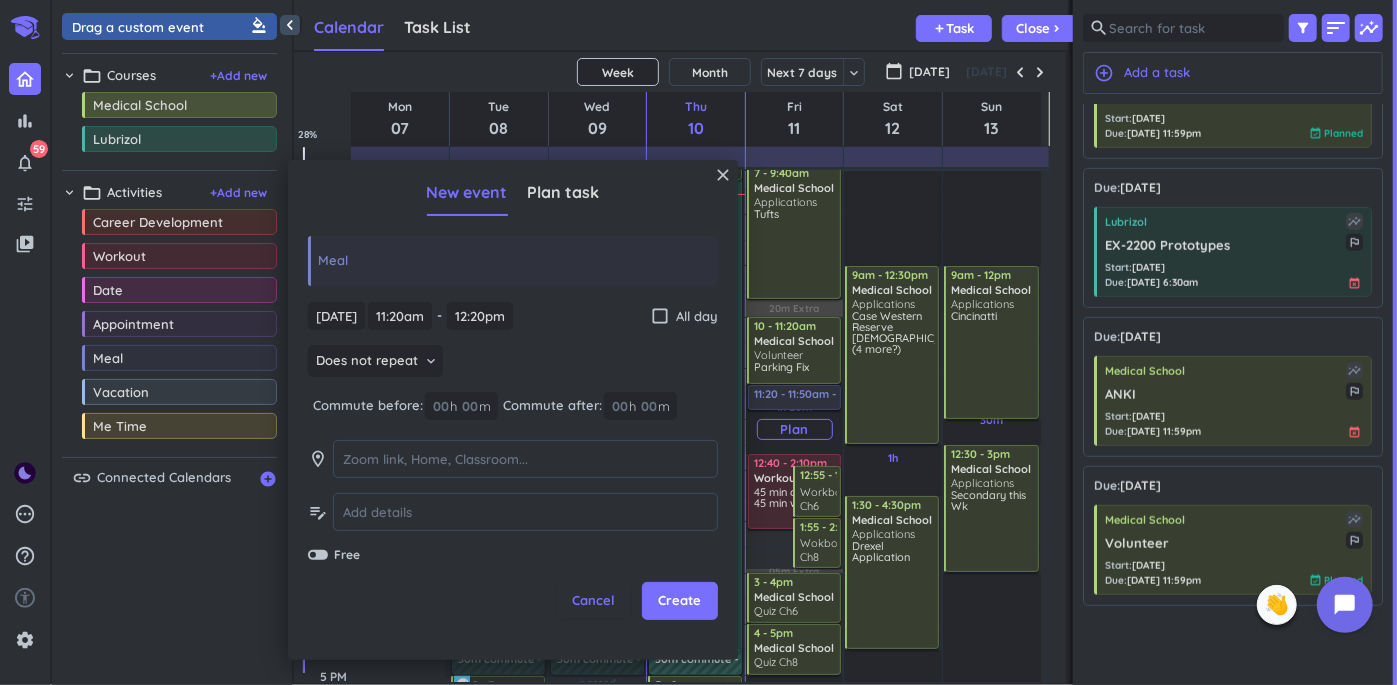 drag, startPoint x: 801, startPoint y: 436, endPoint x: 796, endPoint y: 415, distance: 21.587032 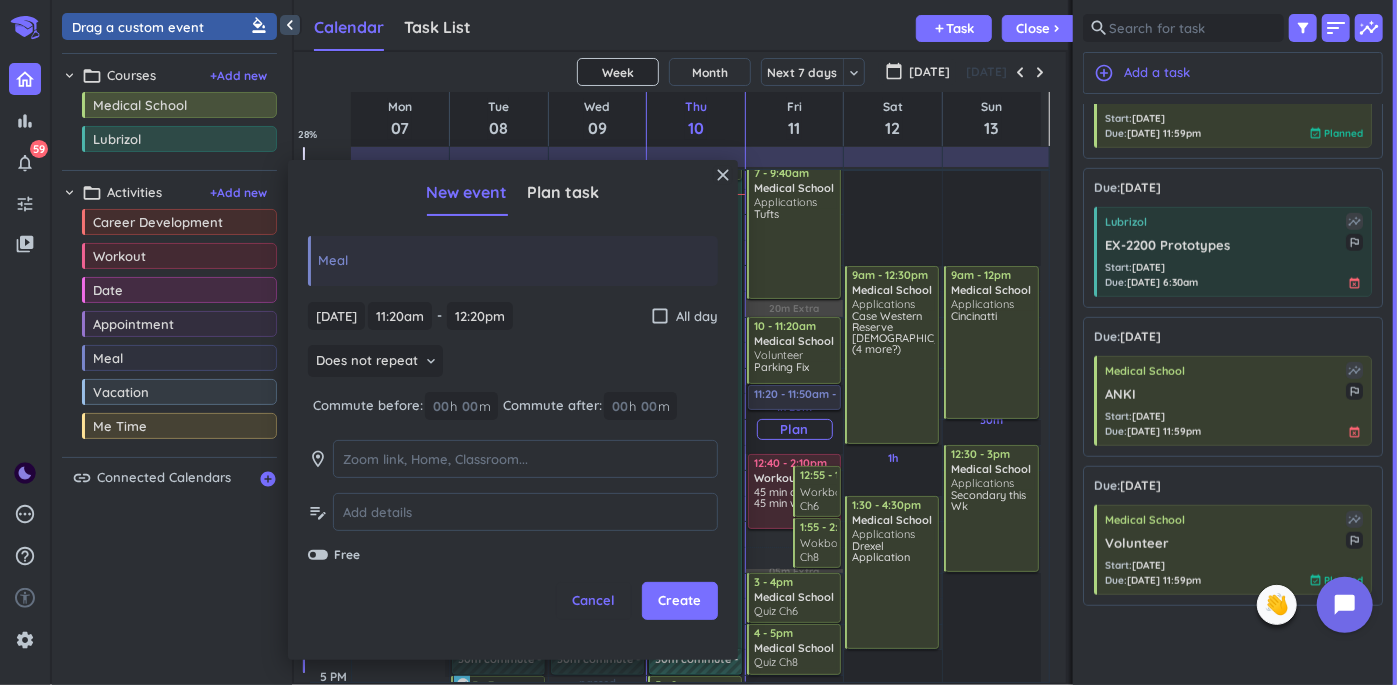 click on "2h  Past due Plan 1h 20m Past due Plan 4h  Past due Plan 20m Extra 05m Extra Adjust Awake Time Adjust Awake Time 12:40 - 2:10pm Workout delete_outline 45 min cardio, 45 min weights 12:55 - 1:55pm Medical School Workbook Ch6 more_vert 1:55 - 2:55pm Medical School Wokbook Ch8 more_vert 7 - 9:40am Medical School Applications Tufts more_vert 10 - 11:20am Medical School Volunteer Parking Fix more_vert 11:20am - 12:20pm Meal delete_outline 3 - 4pm Medical School Quiz Ch6 more_vert 4 - 5pm Medical School Quiz Ch8 more_vert 11:20 - 11:50am Meal delete_outline" at bounding box center (795, 624) 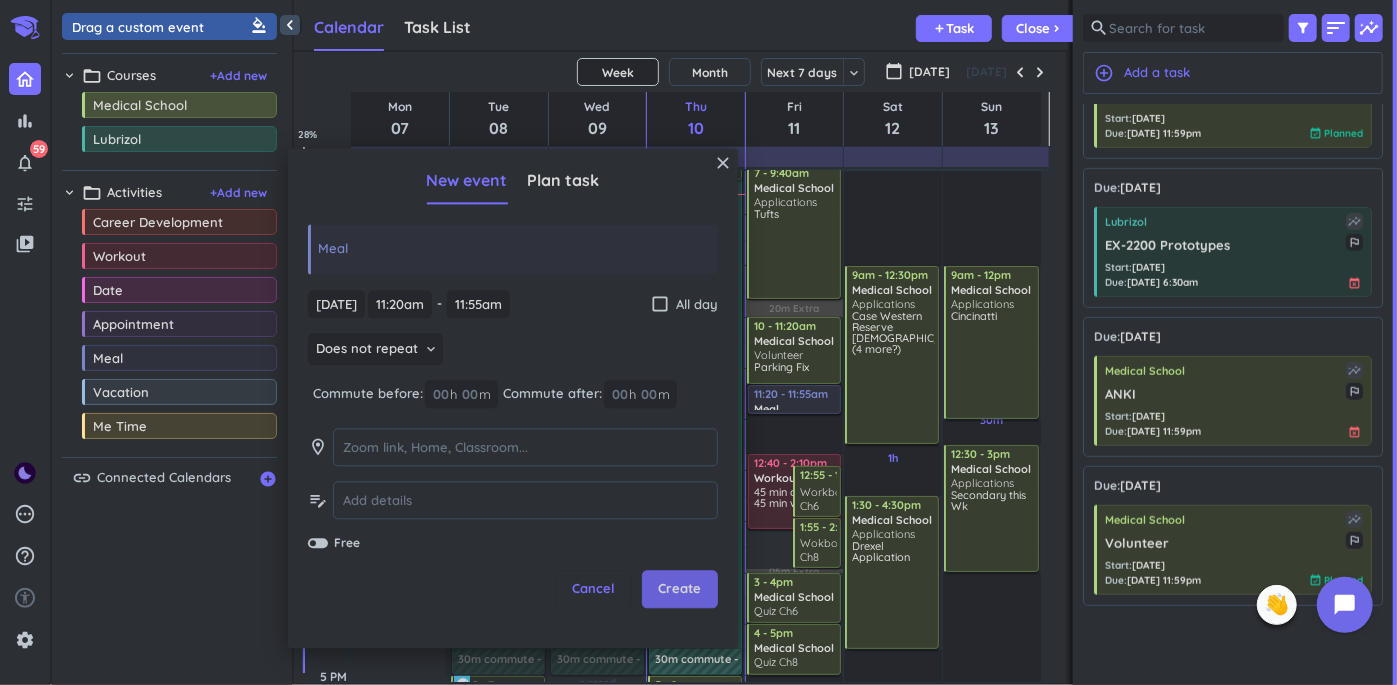 click on "Create" at bounding box center (680, 590) 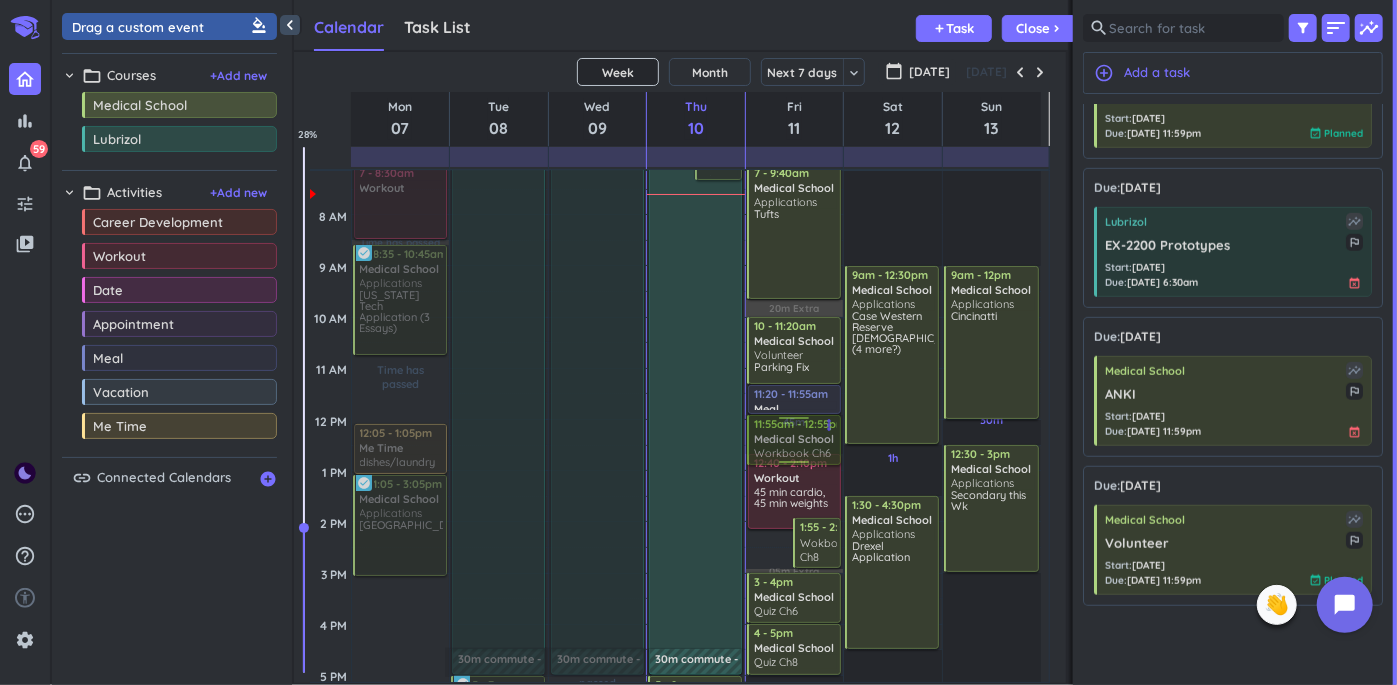 drag, startPoint x: 825, startPoint y: 491, endPoint x: 799, endPoint y: 447, distance: 51.10773 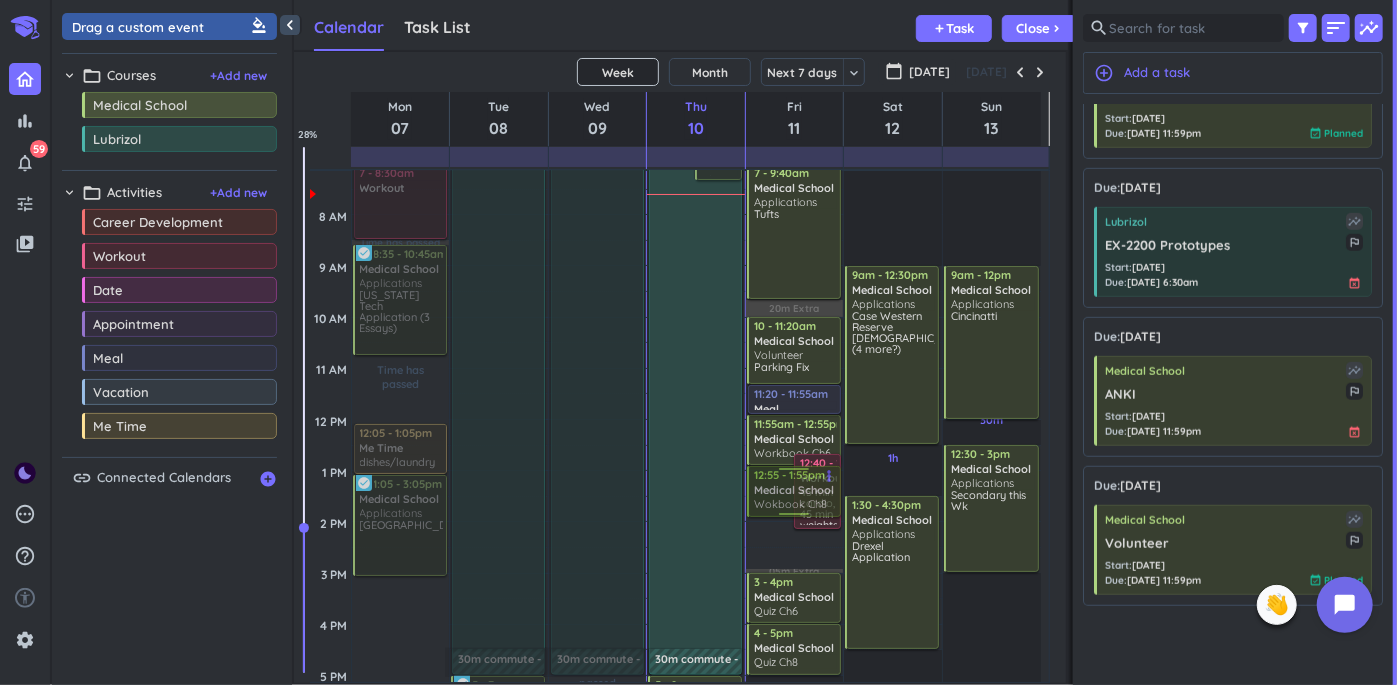 drag, startPoint x: 797, startPoint y: 546, endPoint x: 797, endPoint y: 504, distance: 42 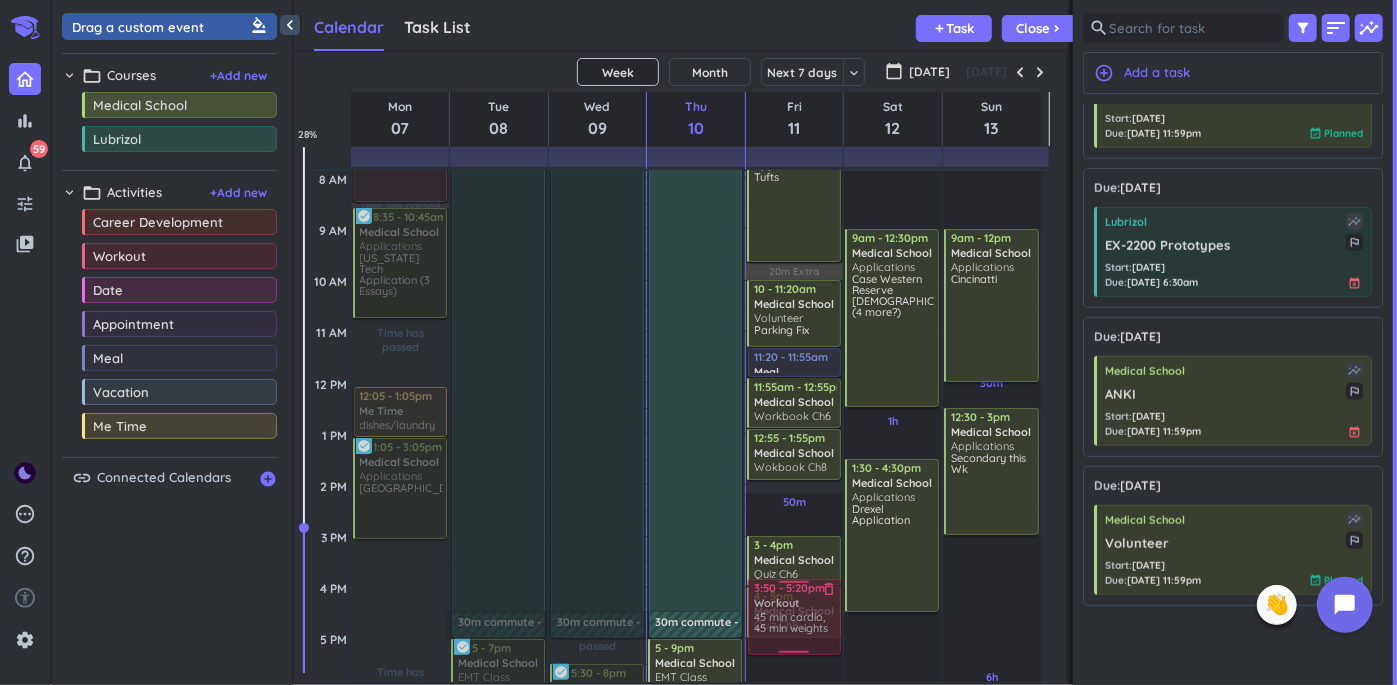 scroll, scrollTop: 200, scrollLeft: 0, axis: vertical 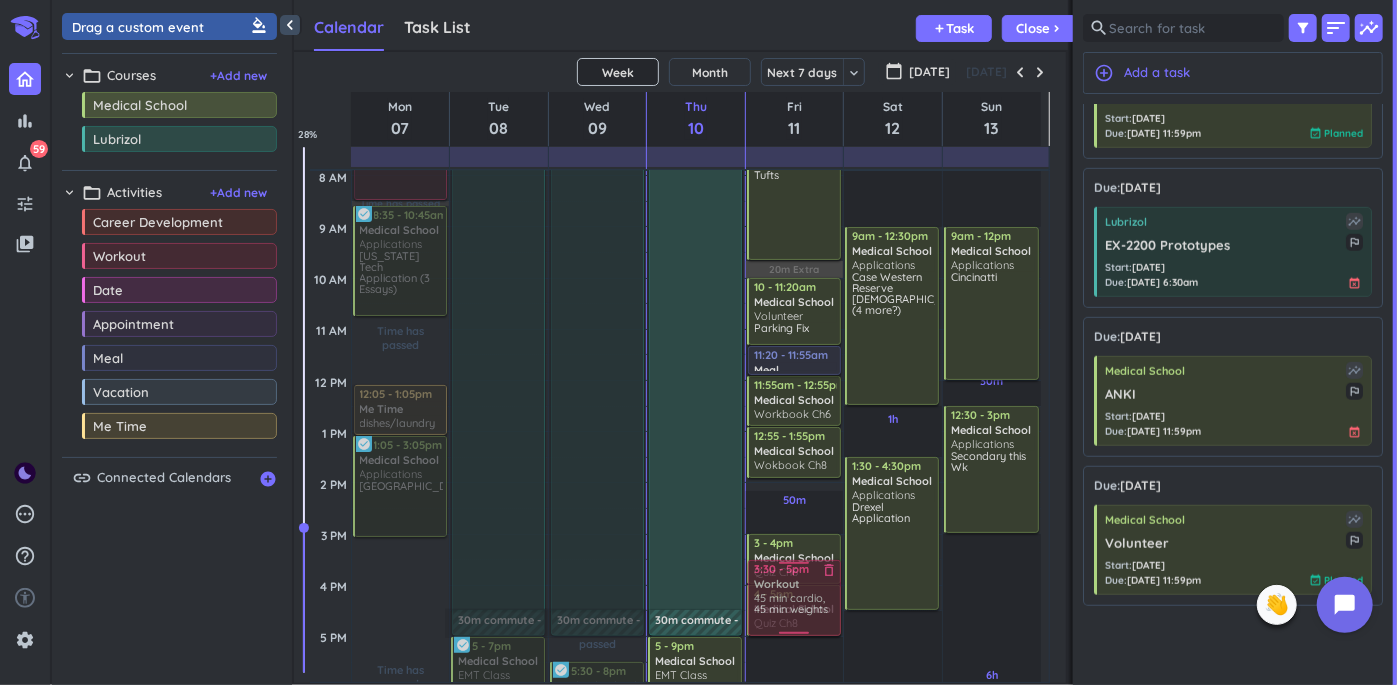 drag, startPoint x: 813, startPoint y: 490, endPoint x: 808, endPoint y: 603, distance: 113.110565 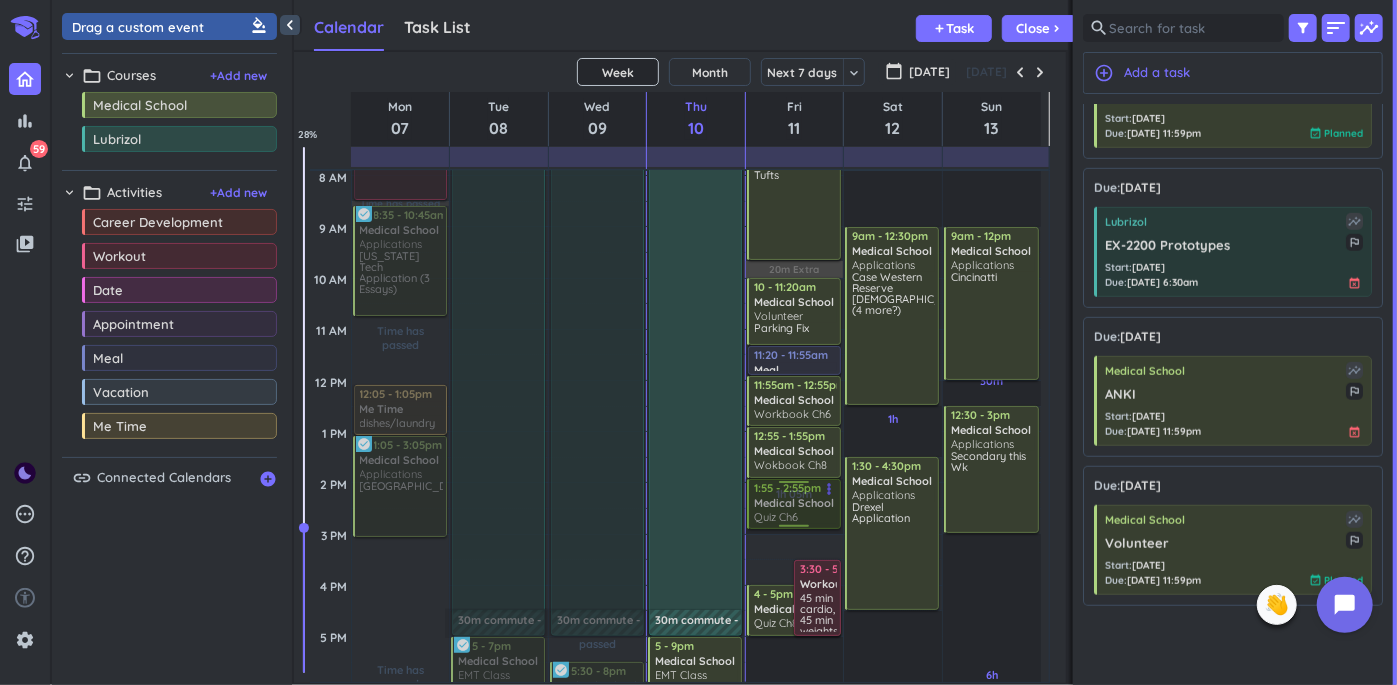 drag, startPoint x: 780, startPoint y: 555, endPoint x: 780, endPoint y: 512, distance: 43 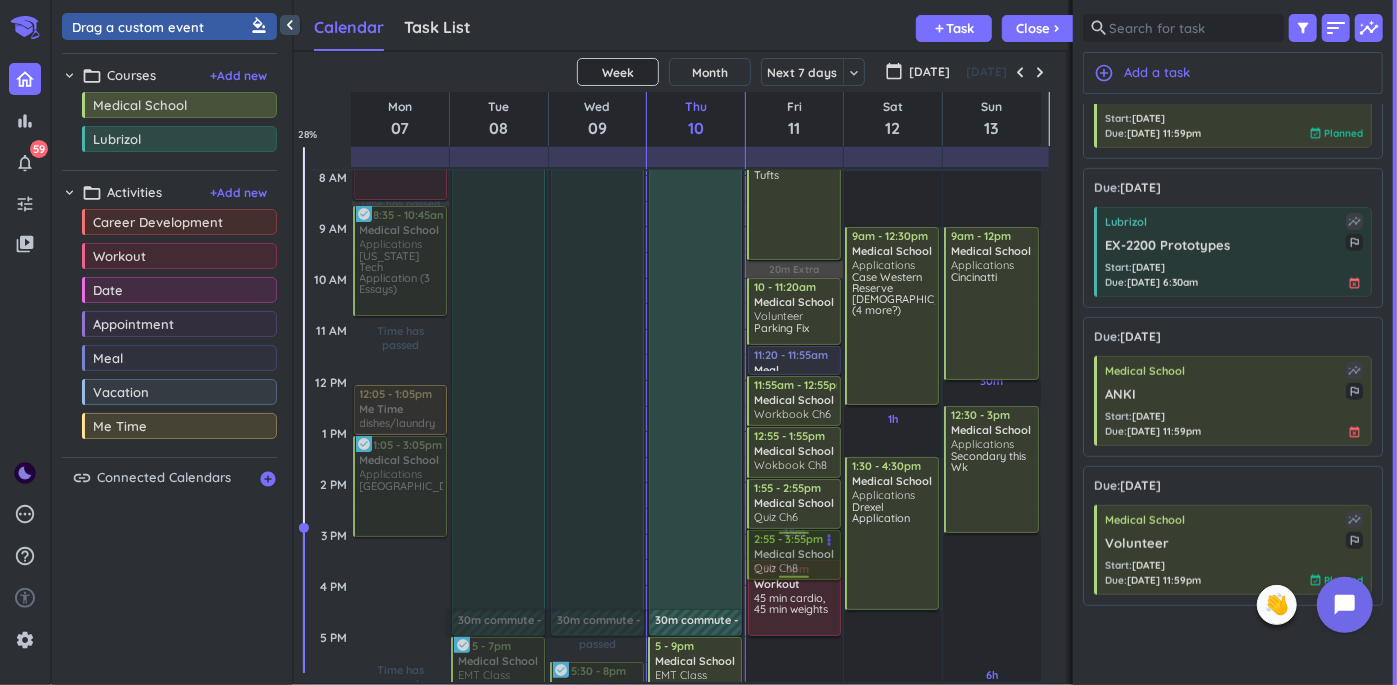 drag, startPoint x: 821, startPoint y: 610, endPoint x: 808, endPoint y: 563, distance: 48.76474 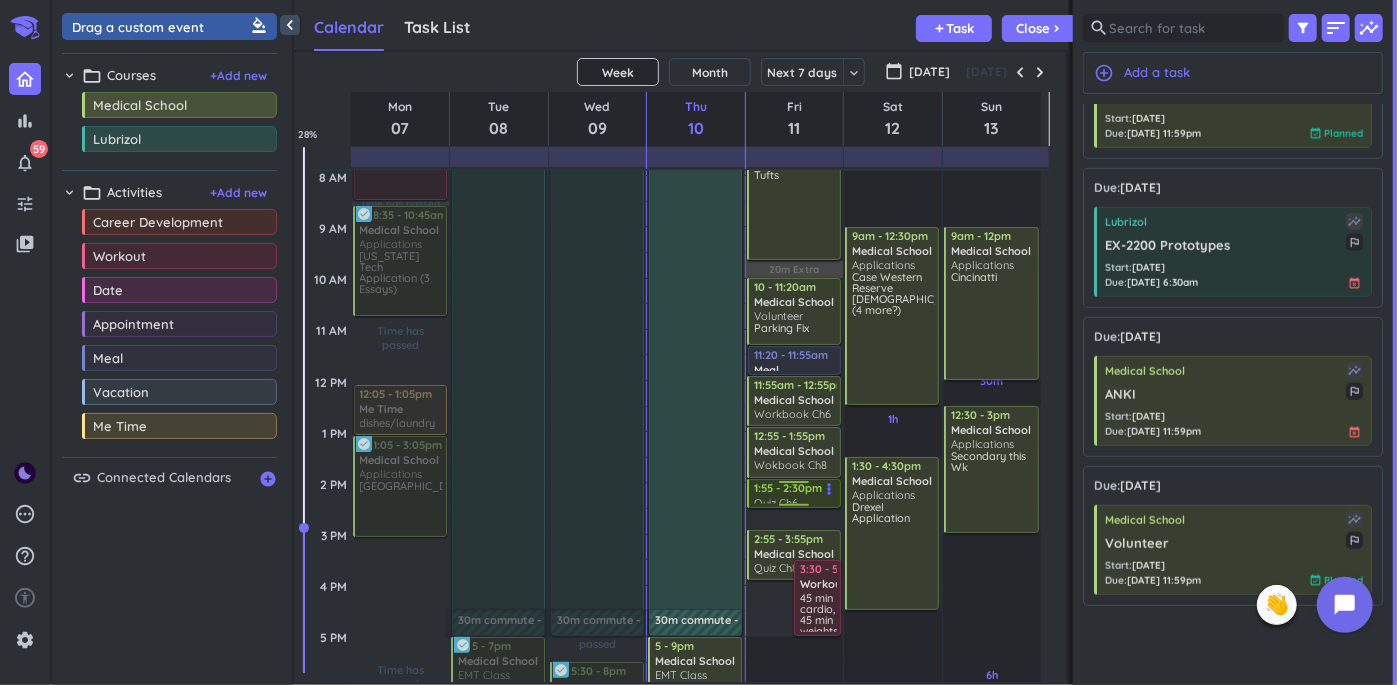 drag, startPoint x: 799, startPoint y: 527, endPoint x: 797, endPoint y: 508, distance: 19.104973 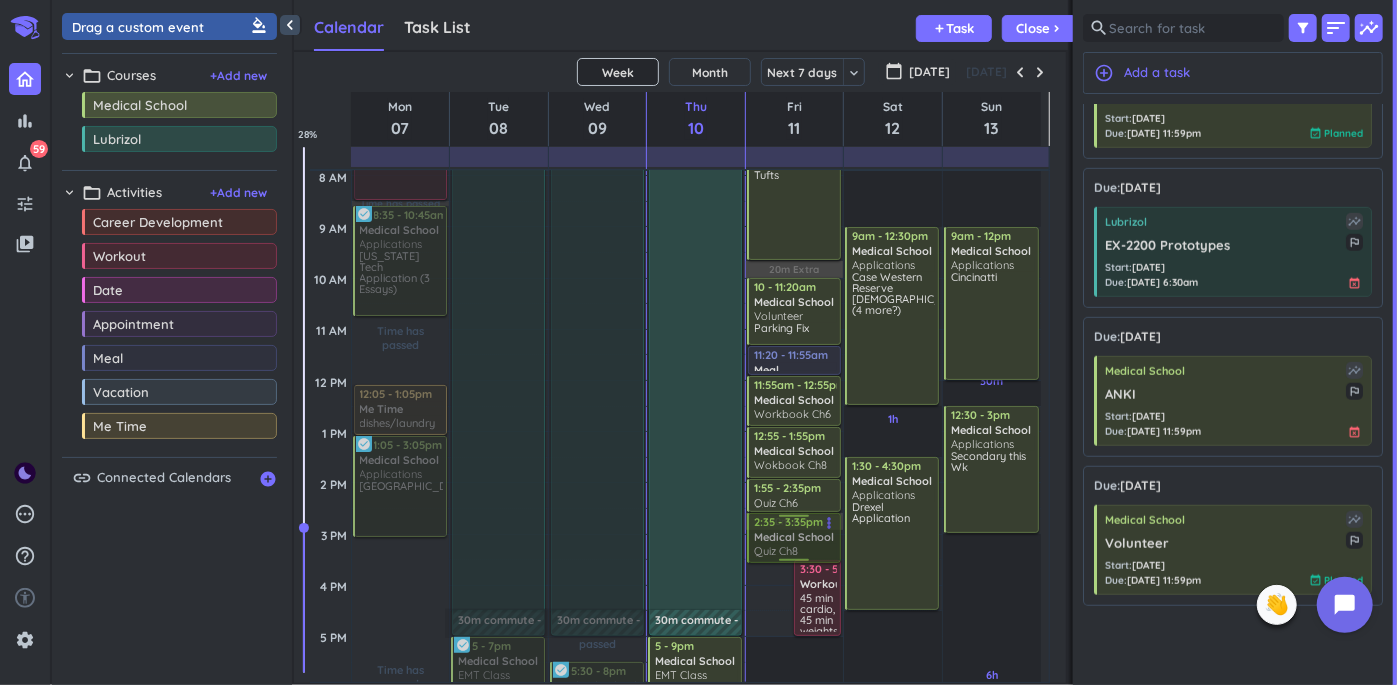 drag, startPoint x: 774, startPoint y: 559, endPoint x: 774, endPoint y: 534, distance: 25 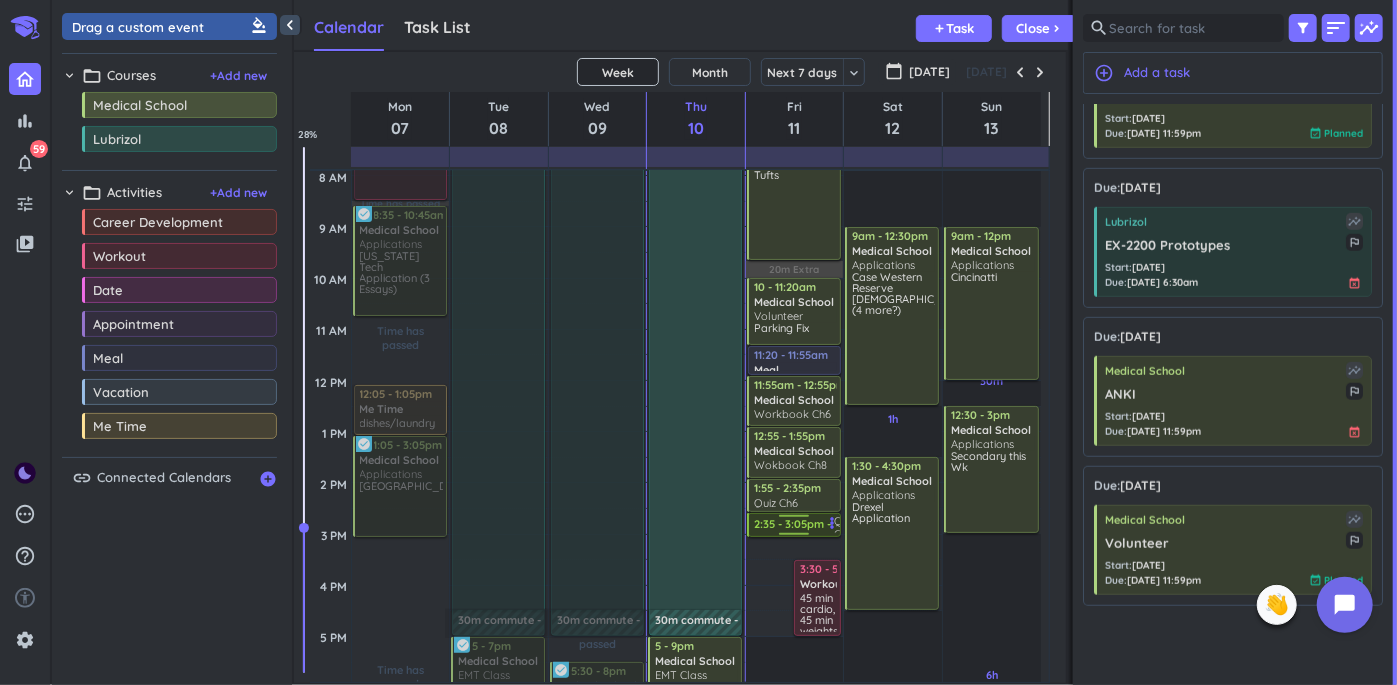drag, startPoint x: 787, startPoint y: 561, endPoint x: 787, endPoint y: 537, distance: 24 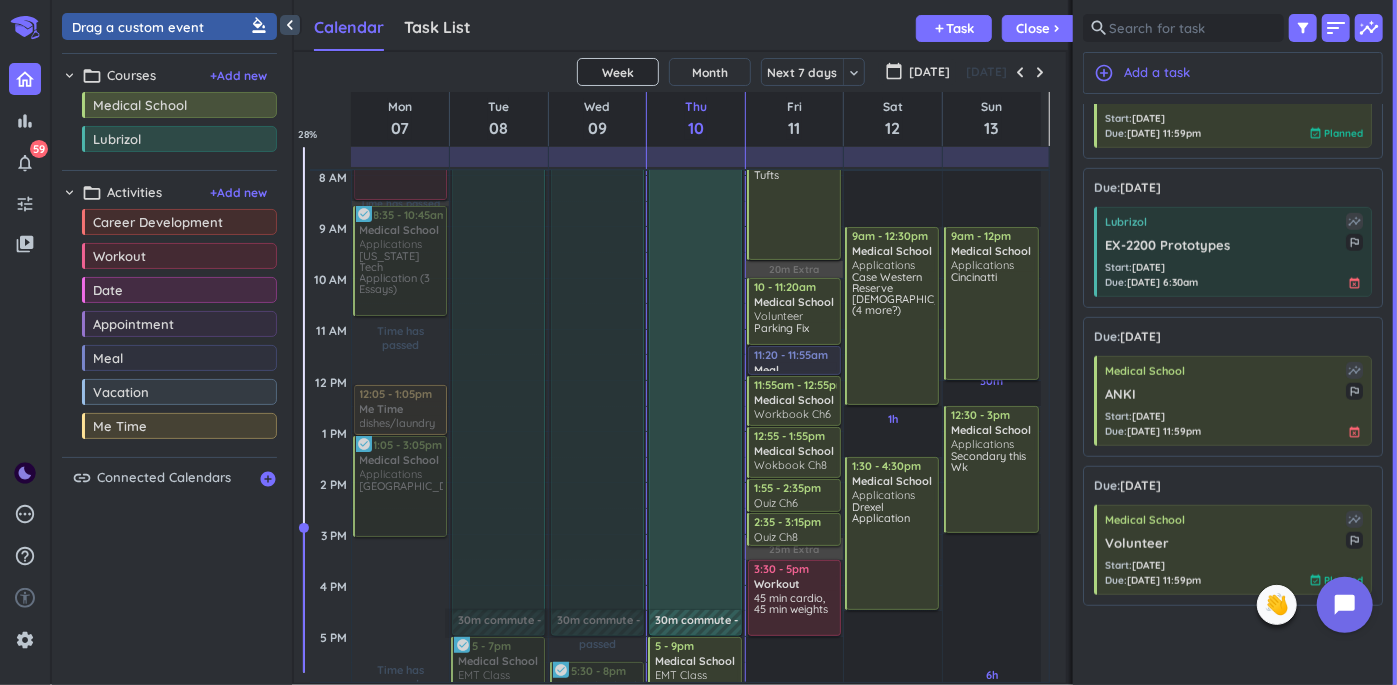 click on "2h  Past due Plan 4h  Past due Plan 20m Extra 25m Extra Adjust Awake Time Adjust Awake Time 7 - 9:40am Medical School Applications Tufts more_vert 10 - 11:20am Medical School Volunteer Parking Fix more_vert 11:20 - 11:55am Meal delete_outline 11:55am - 12:55pm Medical School Workbook Ch6 more_vert 12:55 - 1:55pm Medical School Wokbook Ch8 more_vert 1:55 - 2:35pm Quiz Ch6 more_vert 2:35 - 3:05pm Quiz Ch8 more_vert 3:30 - 5pm Workout delete_outline 45 min cardio, 45 min weights 2:35 - 3:15pm Quiz Ch8 more_vert" at bounding box center [795, 585] 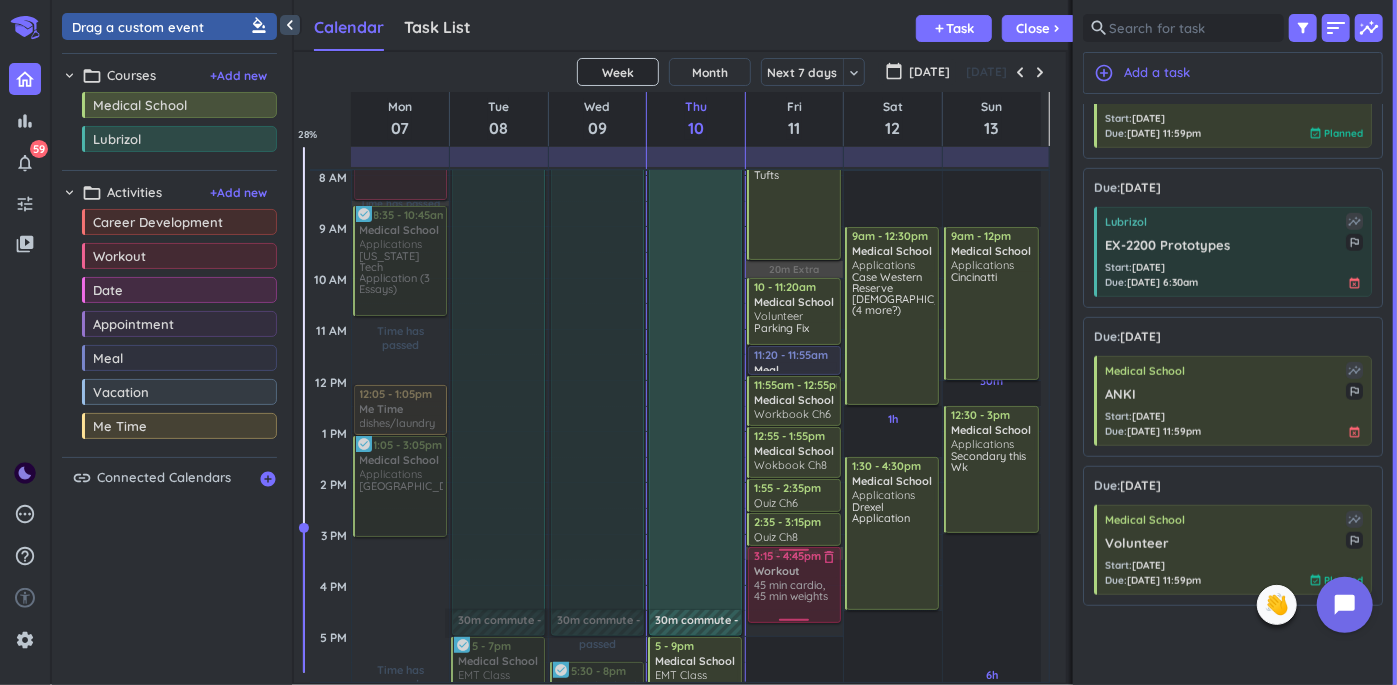 scroll, scrollTop: 201, scrollLeft: 0, axis: vertical 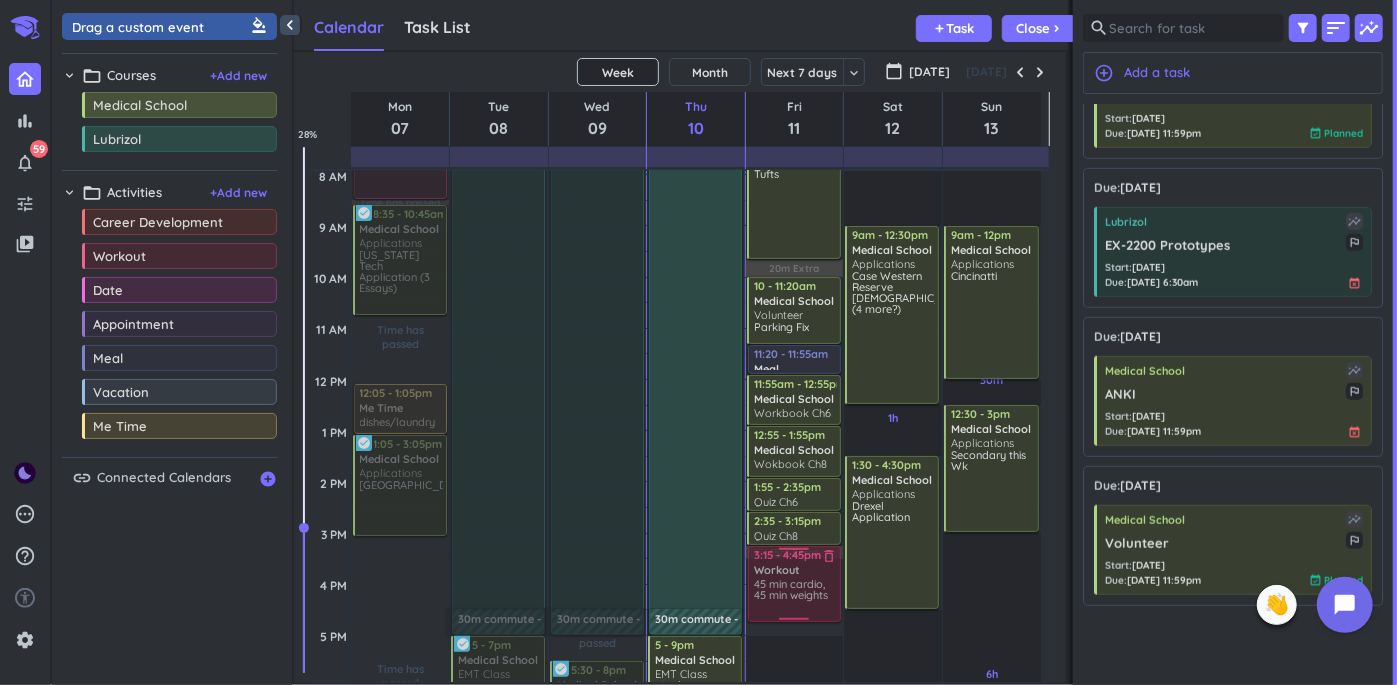 click on "2h  Past due Plan 4h  Past due Plan 20m Extra 15m Extra Adjust Awake Time Adjust Awake Time 7 - 9:40am Medical School Applications Tufts more_vert 10 - 11:20am Medical School Volunteer Parking Fix more_vert 11:20 - 11:55am Meal delete_outline 11:55am - 12:55pm Medical School Workbook Ch6 more_vert 12:55 - 1:55pm Medical School Wokbook Ch8 more_vert 1:55 - 2:35pm Quiz Ch6 more_vert 2:35 - 3:15pm Quiz Ch8 more_vert 3:30 - 5pm Workout delete_outline 45 min cardio, 45 min weights 3:15 - 4:45pm Workout delete_outline 45 min cardio, 45 min weights" at bounding box center [795, 584] 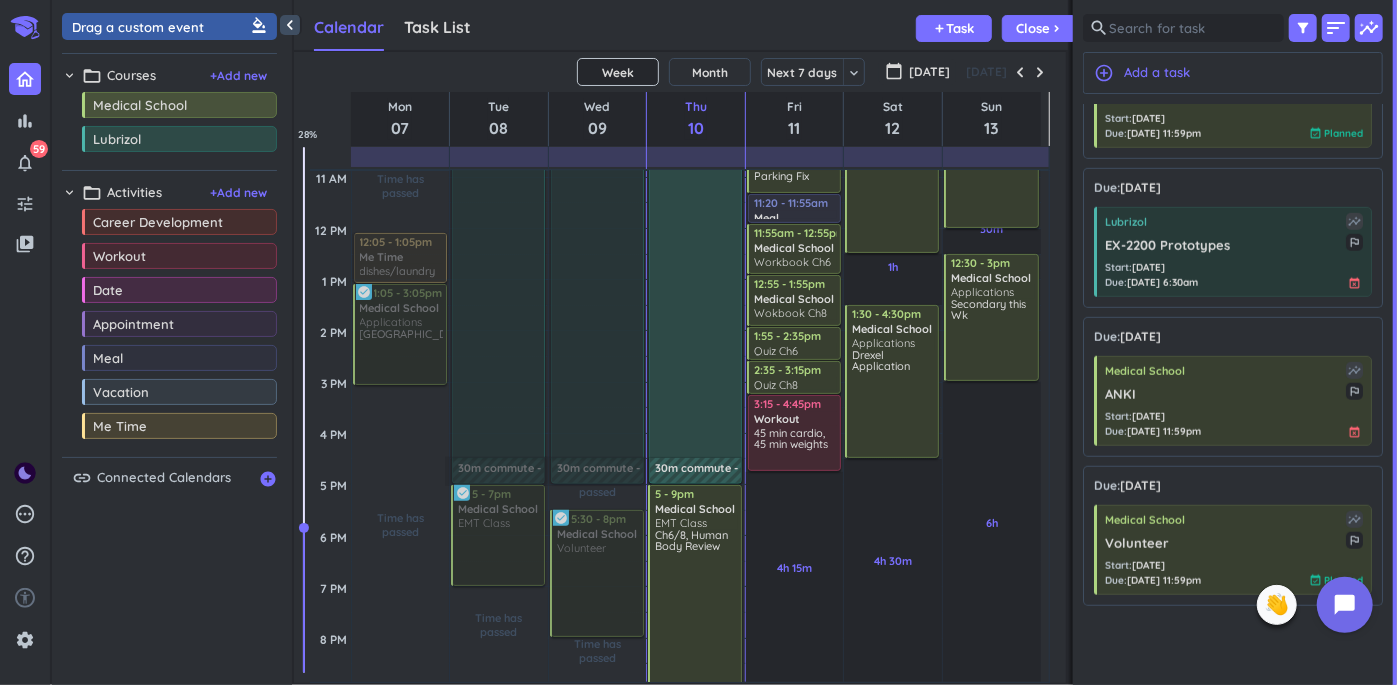 scroll, scrollTop: 354, scrollLeft: 0, axis: vertical 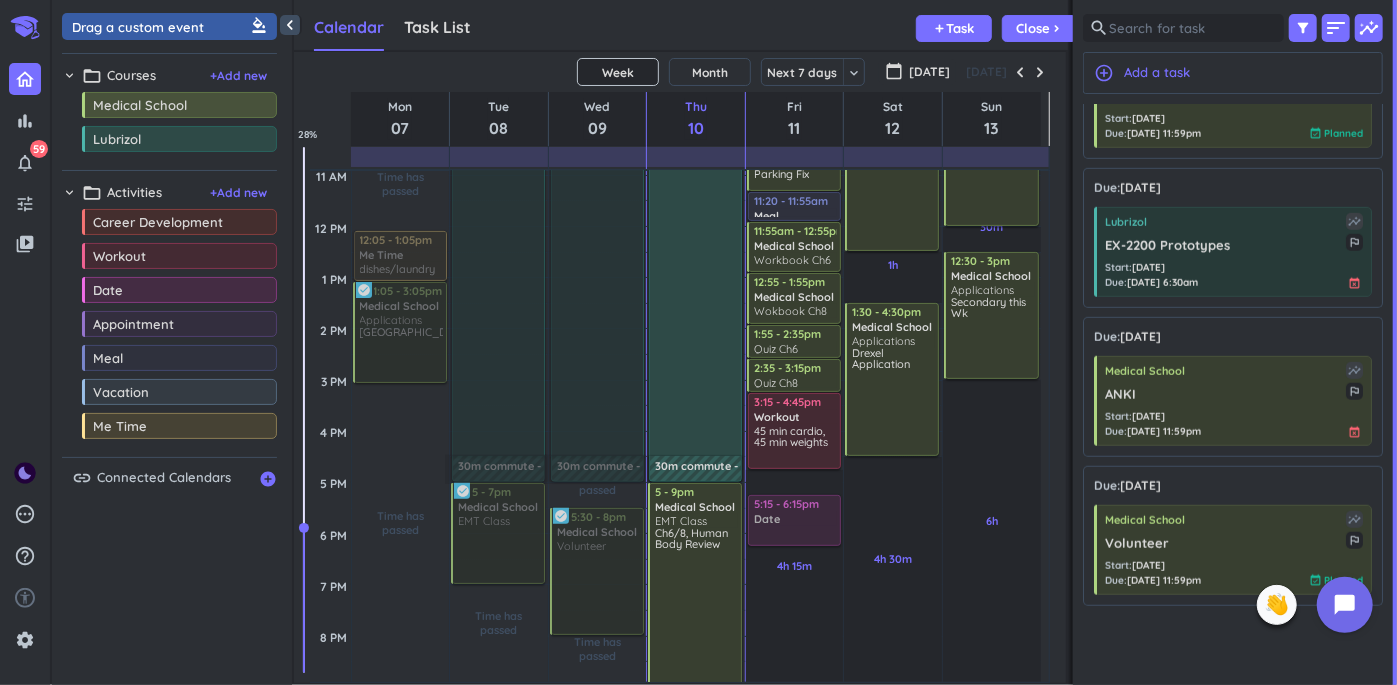 drag, startPoint x: 143, startPoint y: 296, endPoint x: 799, endPoint y: 496, distance: 685.8105 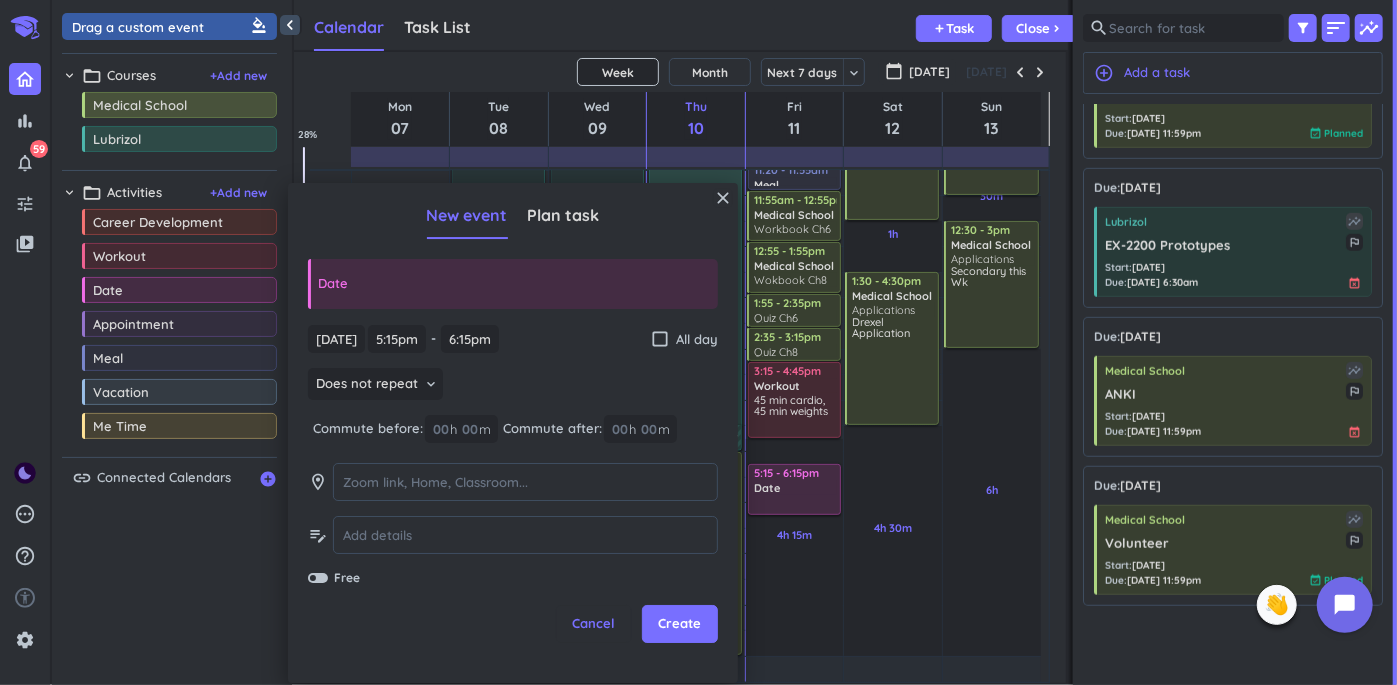 scroll, scrollTop: 388, scrollLeft: 0, axis: vertical 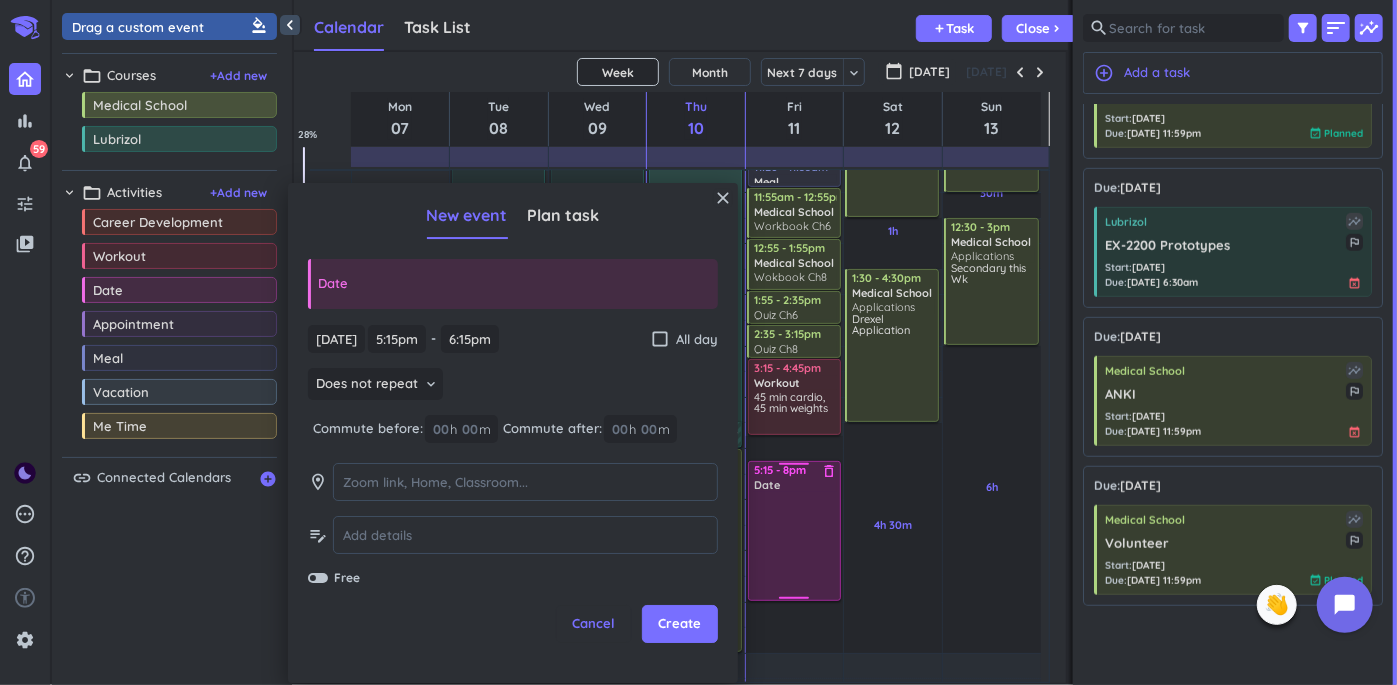 drag, startPoint x: 798, startPoint y: 510, endPoint x: 808, endPoint y: 599, distance: 89.560036 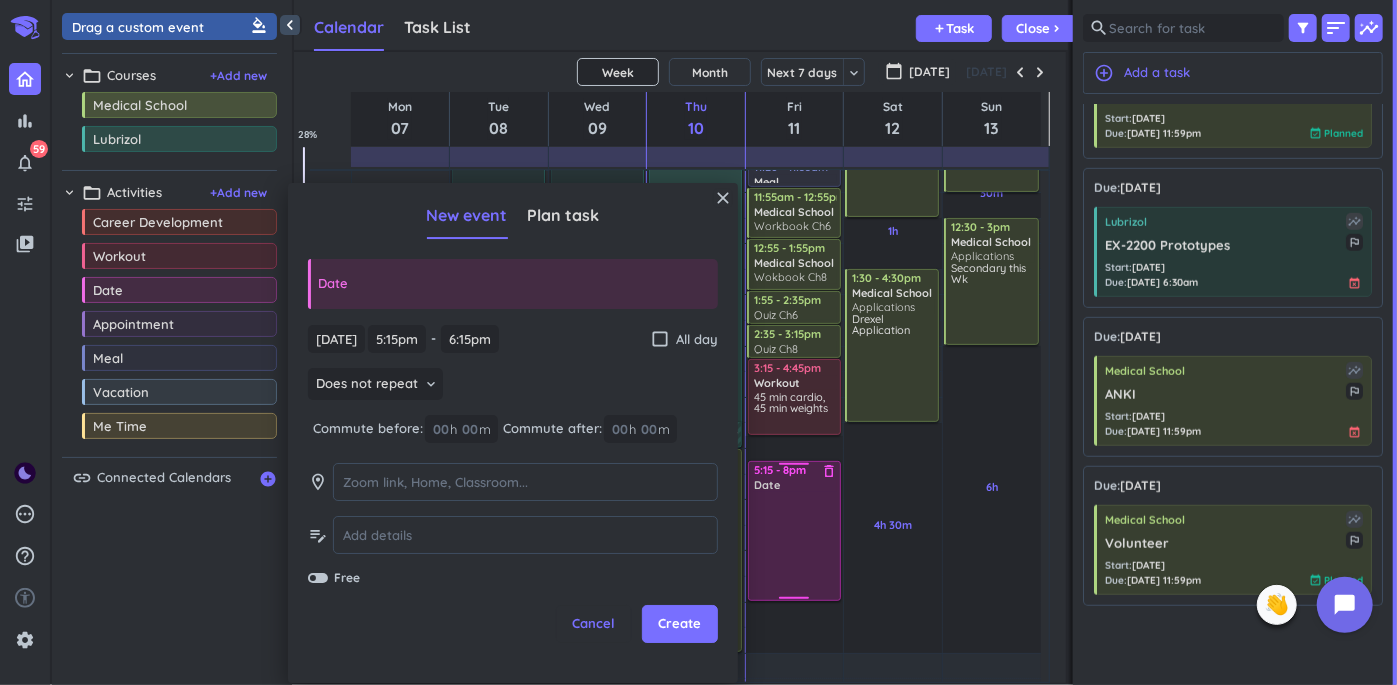 click on "2h  Past due Plan 4h 15m Past due Plan 20m Extra Adjust Awake Time Adjust Awake Time 7 - 9:40am Medical School Applications Tufts more_vert 10 - 11:20am Medical School Volunteer Parking Fix more_vert 11:20 - 11:55am Meal delete_outline 11:55am - 12:55pm Medical School Workbook Ch6 more_vert 12:55 - 1:55pm Medical School Wokbook Ch8 more_vert 1:55 - 2:35pm Quiz Ch6 more_vert 2:35 - 3:15pm Quiz Ch8 more_vert 3:15 - 4:45pm Workout delete_outline 45 min cardio, 45 min weights 5:15 - 6:15pm Date delete_outline 5:15 - 8pm Date delete_outline" at bounding box center (795, 397) 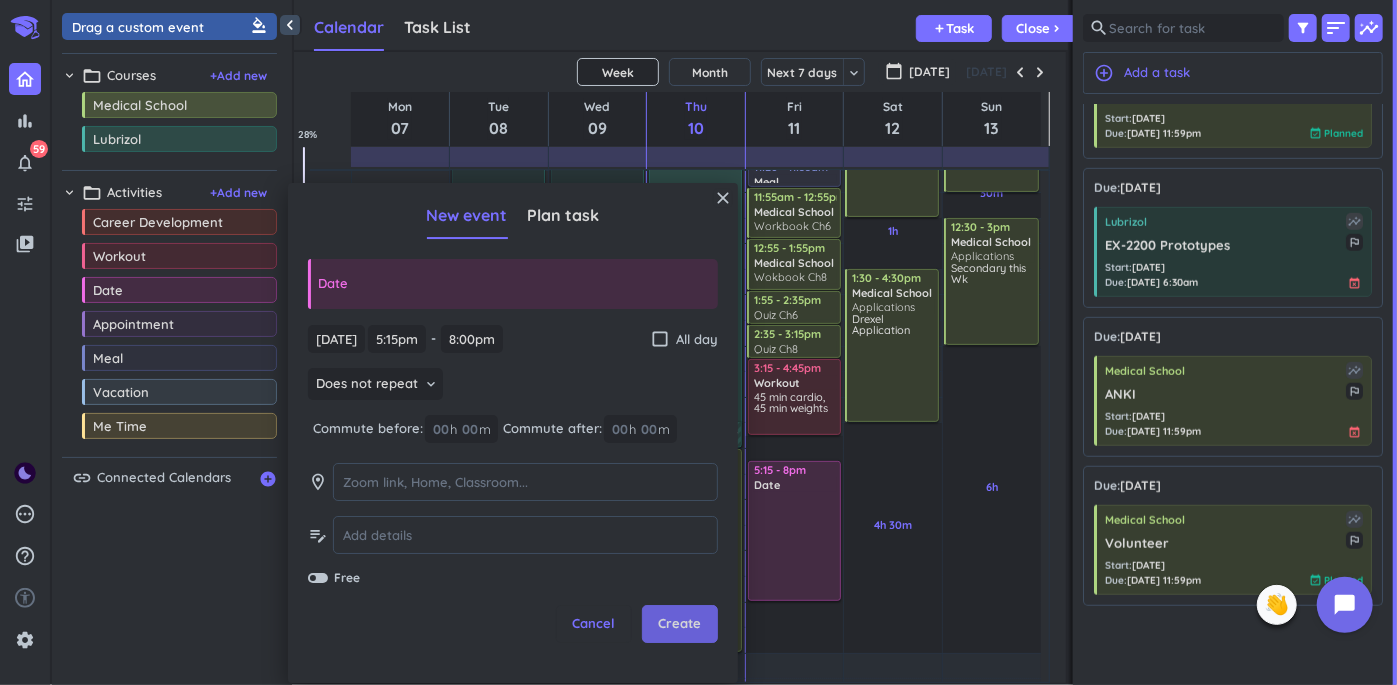 click on "Create" at bounding box center (680, 625) 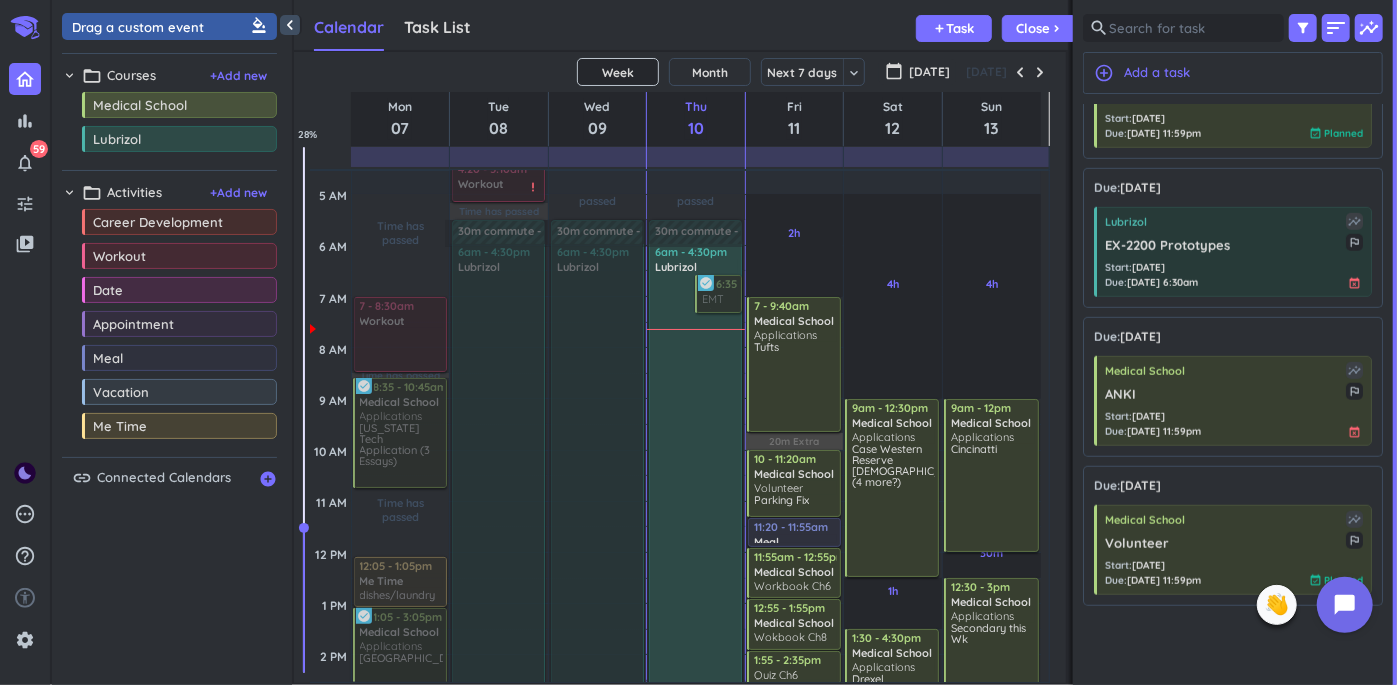 scroll, scrollTop: 0, scrollLeft: 0, axis: both 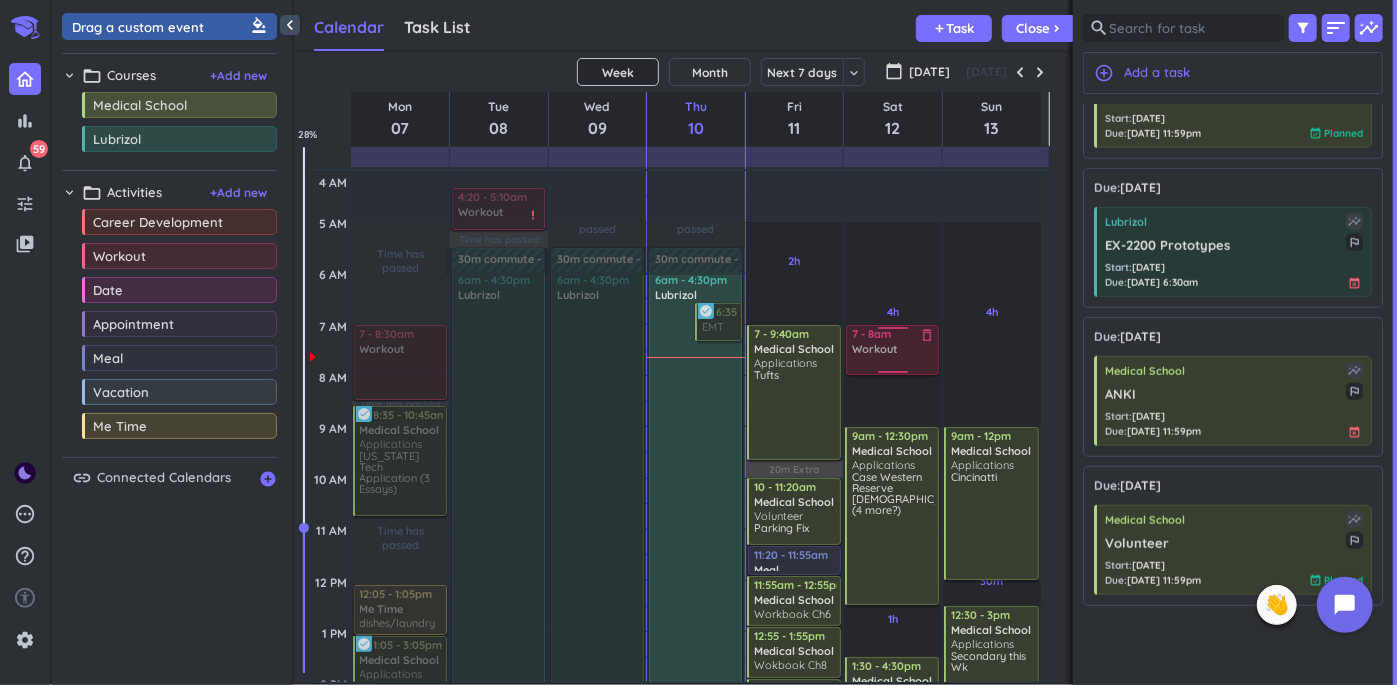 drag, startPoint x: 187, startPoint y: 254, endPoint x: 907, endPoint y: 327, distance: 723.6912 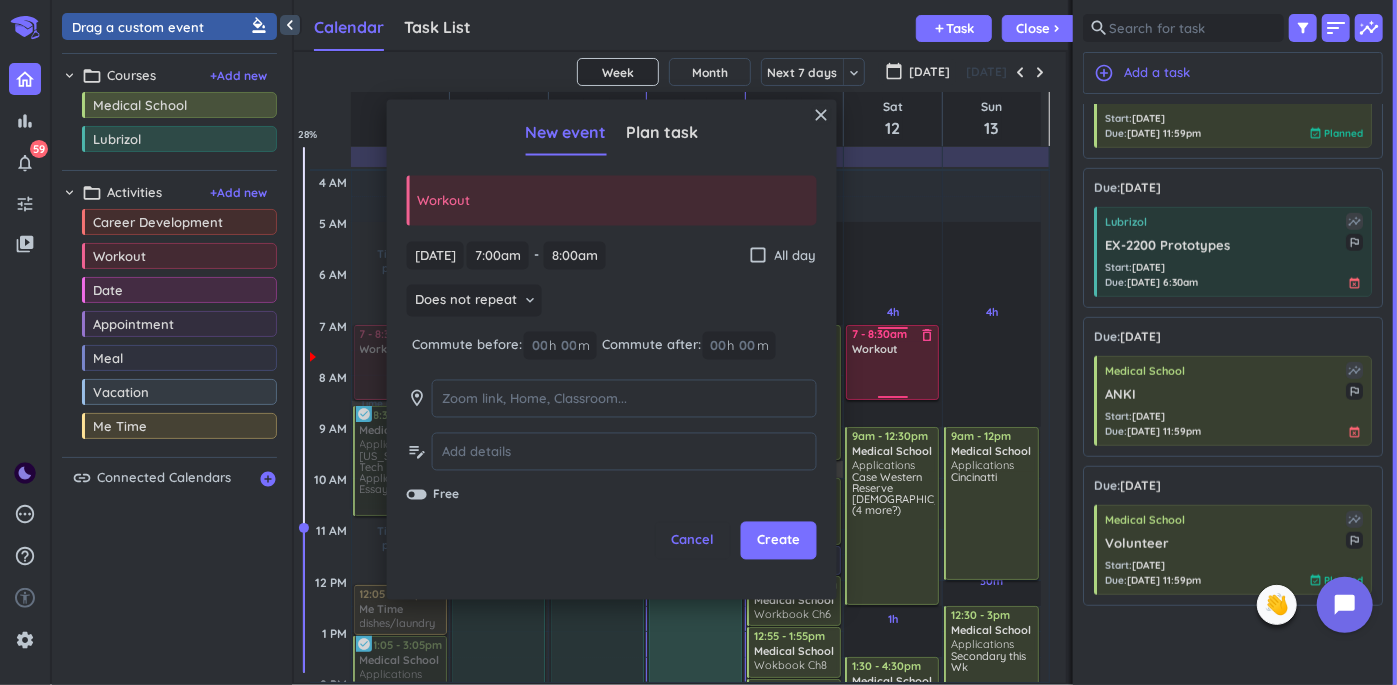 drag, startPoint x: 894, startPoint y: 370, endPoint x: 896, endPoint y: 393, distance: 23.086792 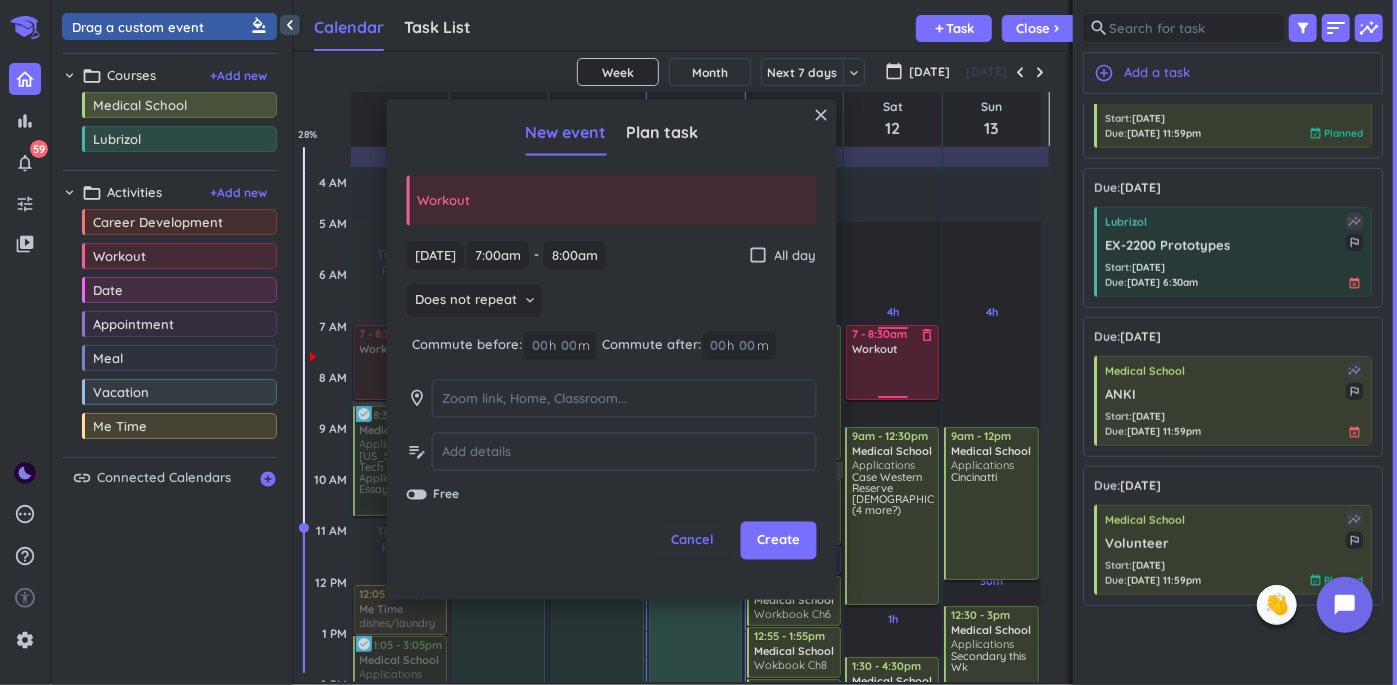 click on "4h  Past due Plan 1h  Past due Plan 4h 30m Past due Plan Adjust Awake Time Adjust Awake Time 7 - 8am Workout delete_outline 9am - 12:30pm Medical School Applications Case Western Reserve Esaays (4 more?) more_vert 1:30 - 4:30pm Medical School Applications Drexel Application more_vert 7 - 8:30am Workout delete_outline" at bounding box center [893, 785] 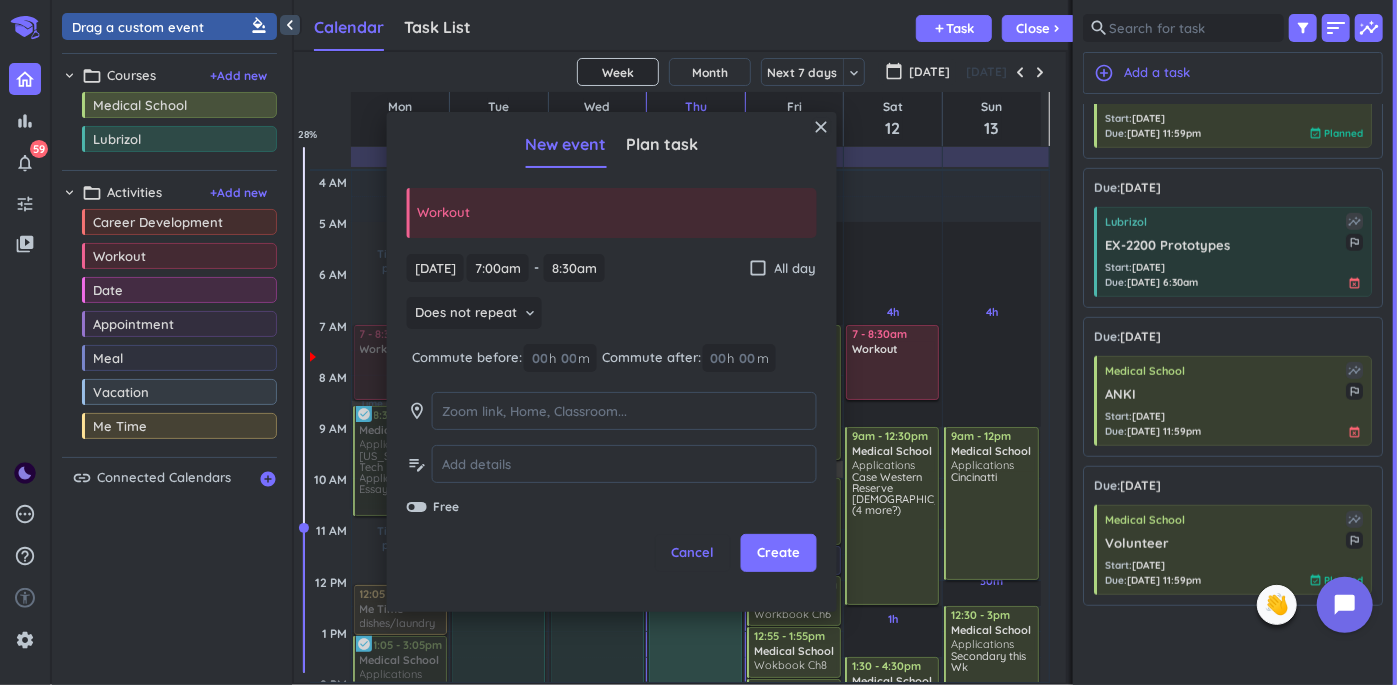 drag, startPoint x: 720, startPoint y: 452, endPoint x: 707, endPoint y: 483, distance: 33.61547 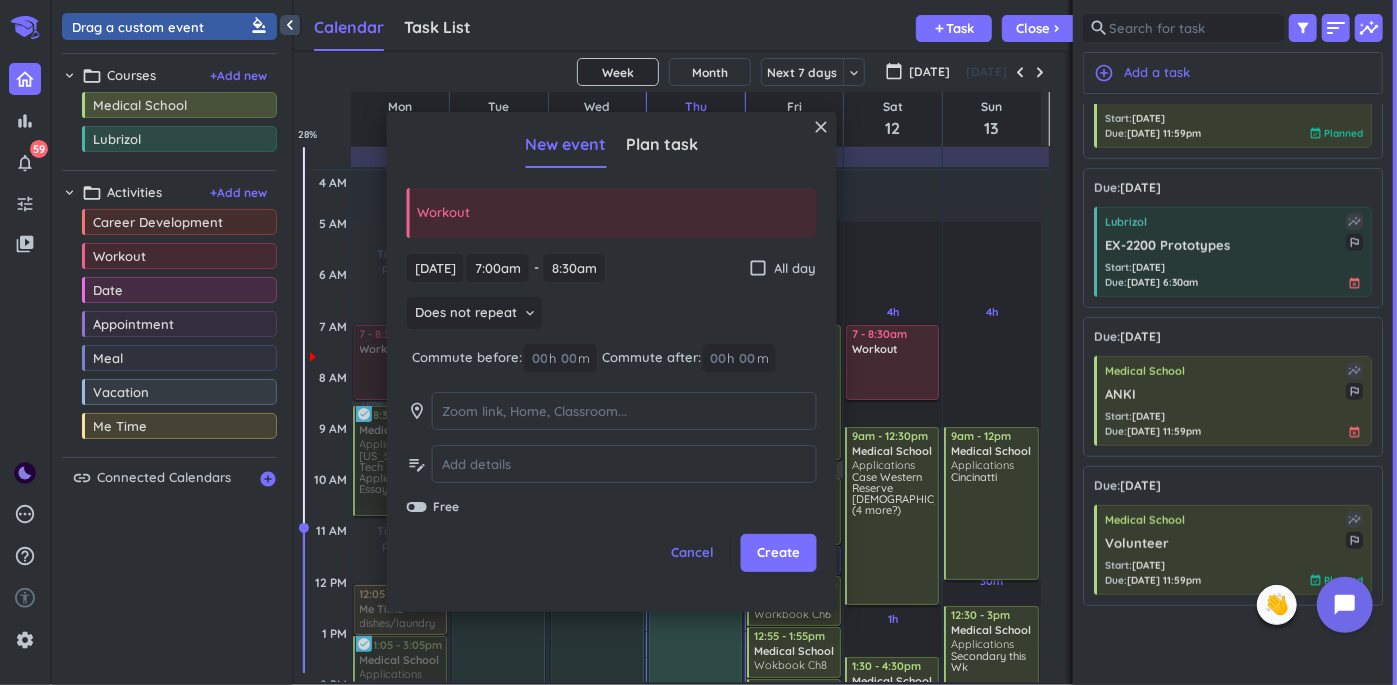 click on "[DATE] [DATE]   7:00am 7:00am - 8:30am 8:30am check_box_outline_blank All day Does not repeat keyboard_arrow_down Commute before: 00 h 00 m Commute after: 00 h 00 m room edit_note Free" at bounding box center (612, 385) 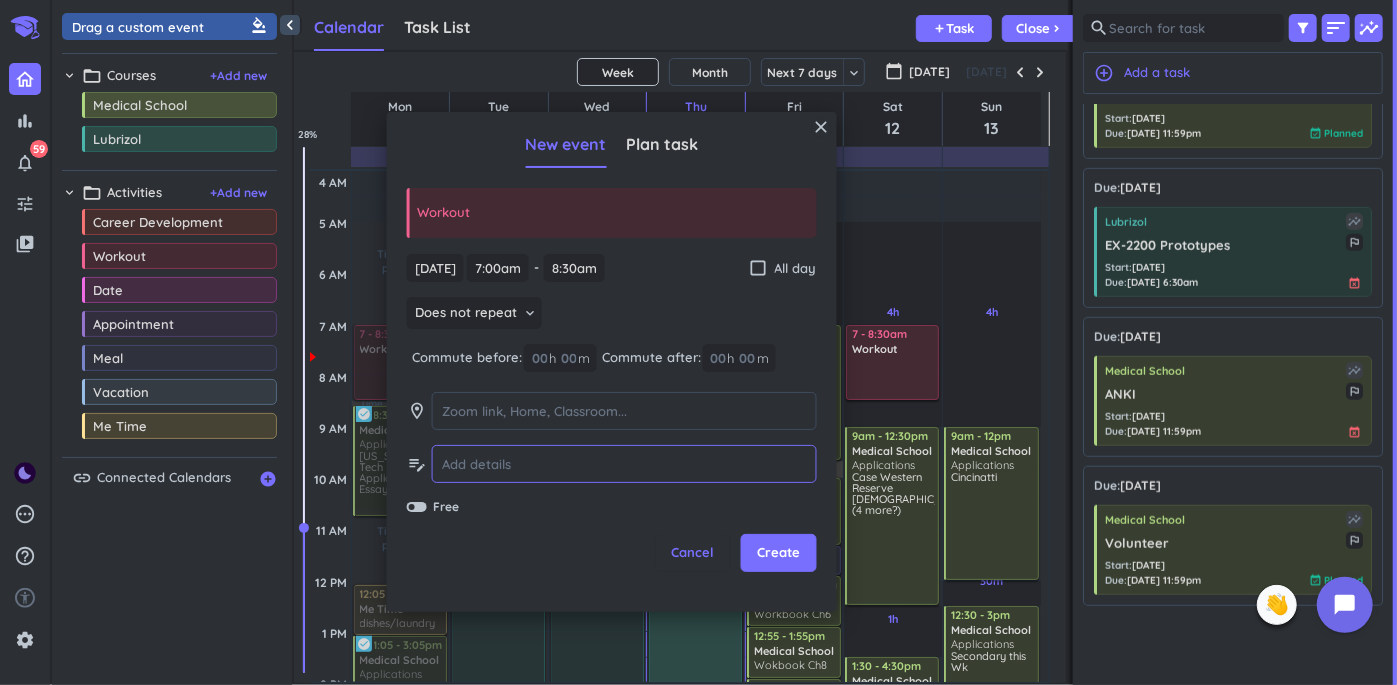 click at bounding box center (624, 464) 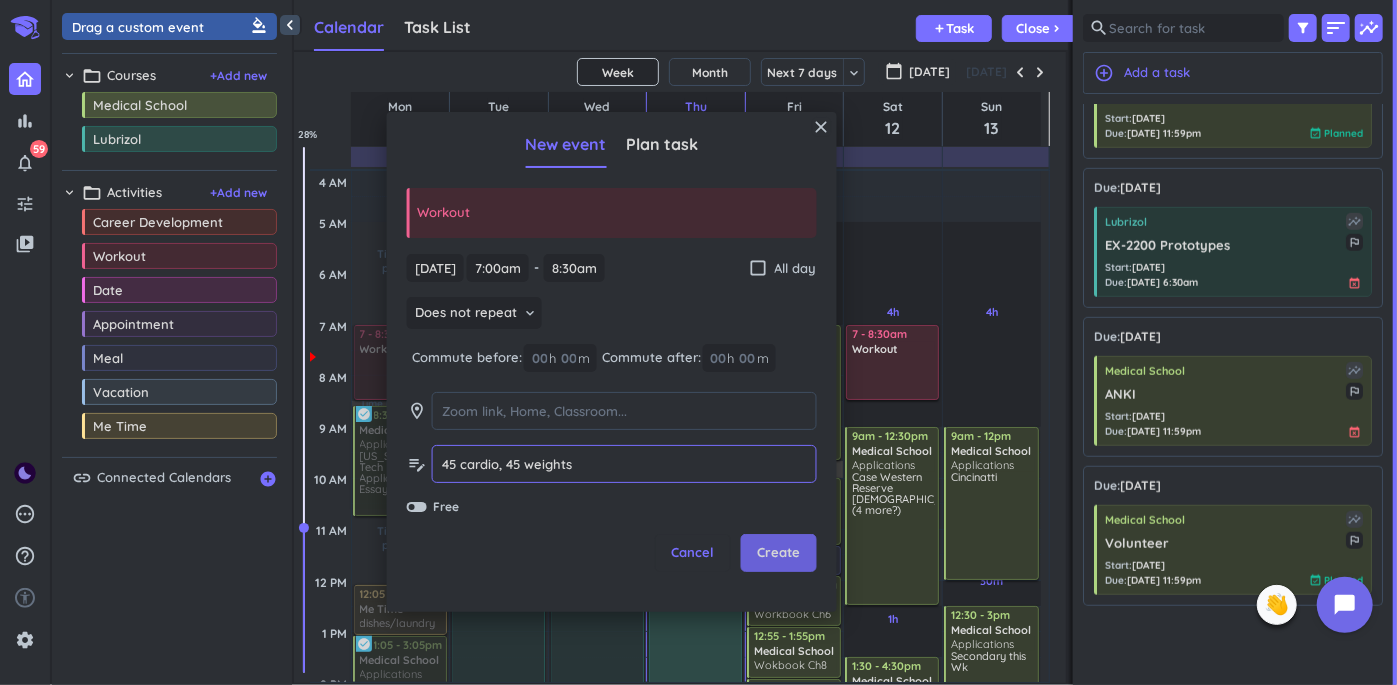 type on "45 cardio, 45 weights" 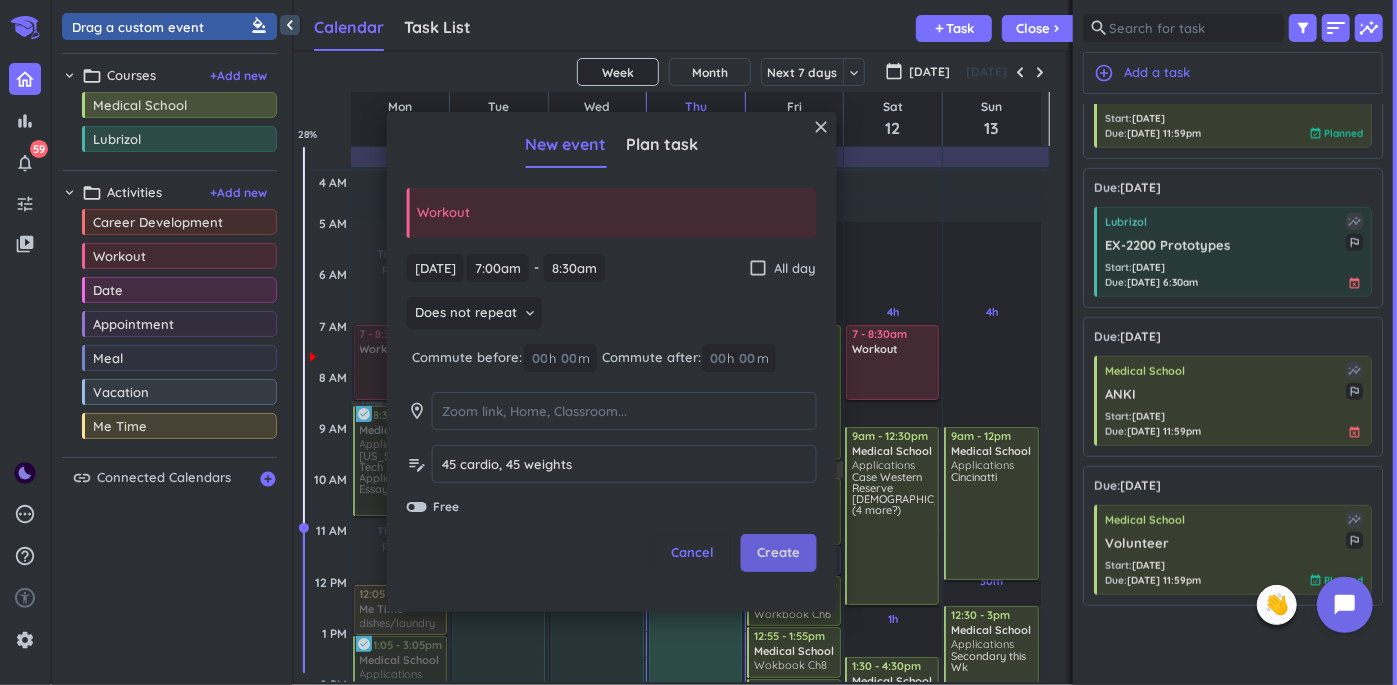 click on "Create" at bounding box center (778, 553) 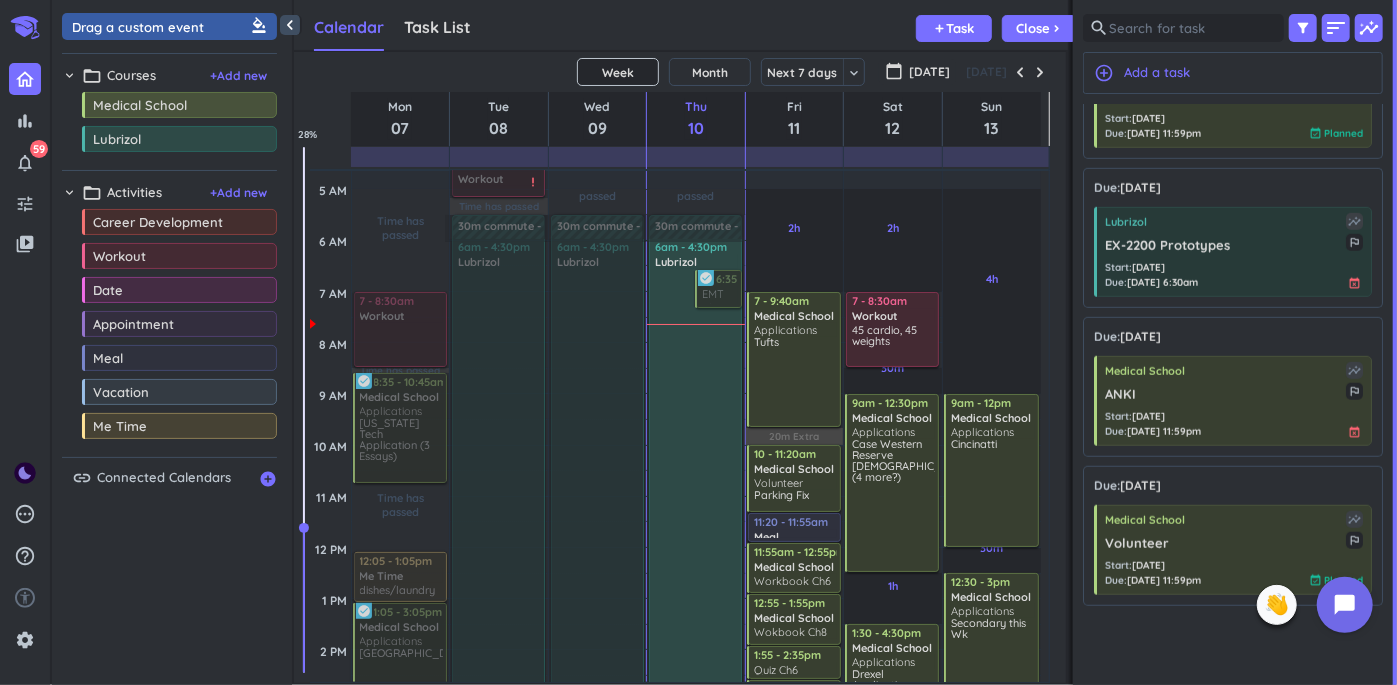 scroll, scrollTop: 34, scrollLeft: 0, axis: vertical 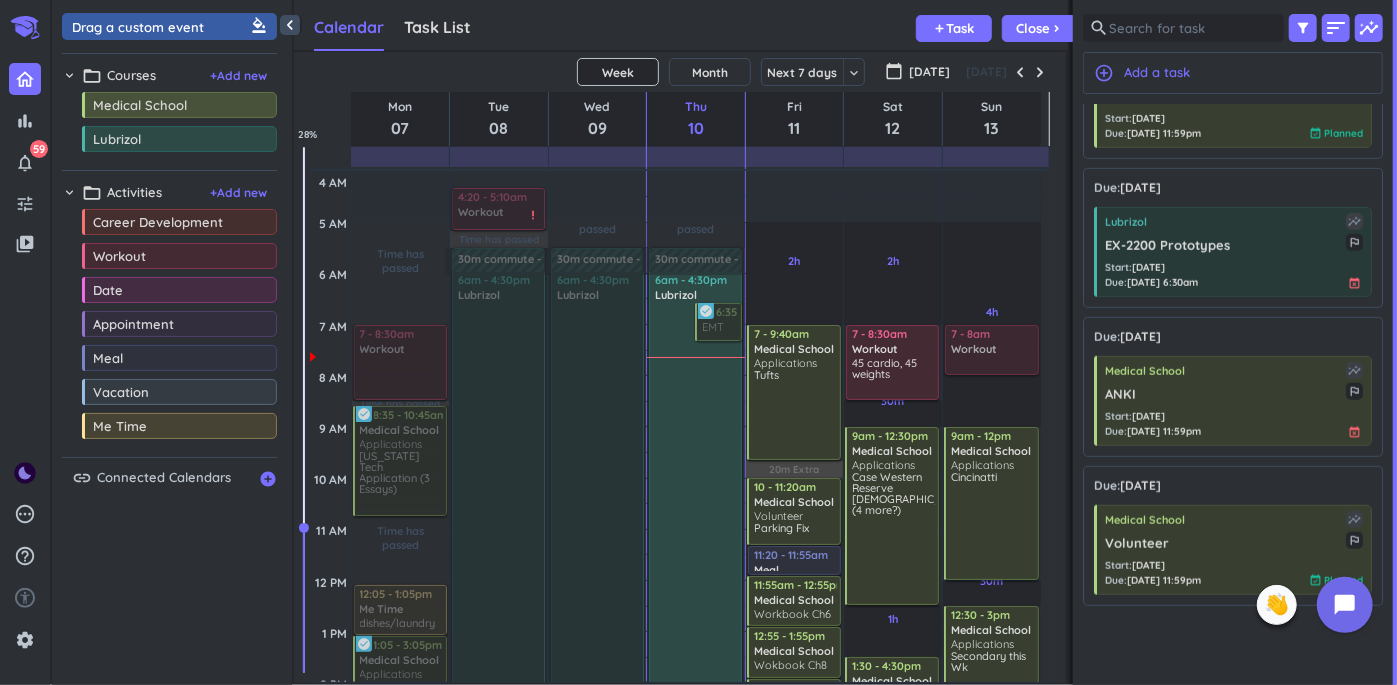 drag, startPoint x: 172, startPoint y: 259, endPoint x: 990, endPoint y: 328, distance: 820.90497 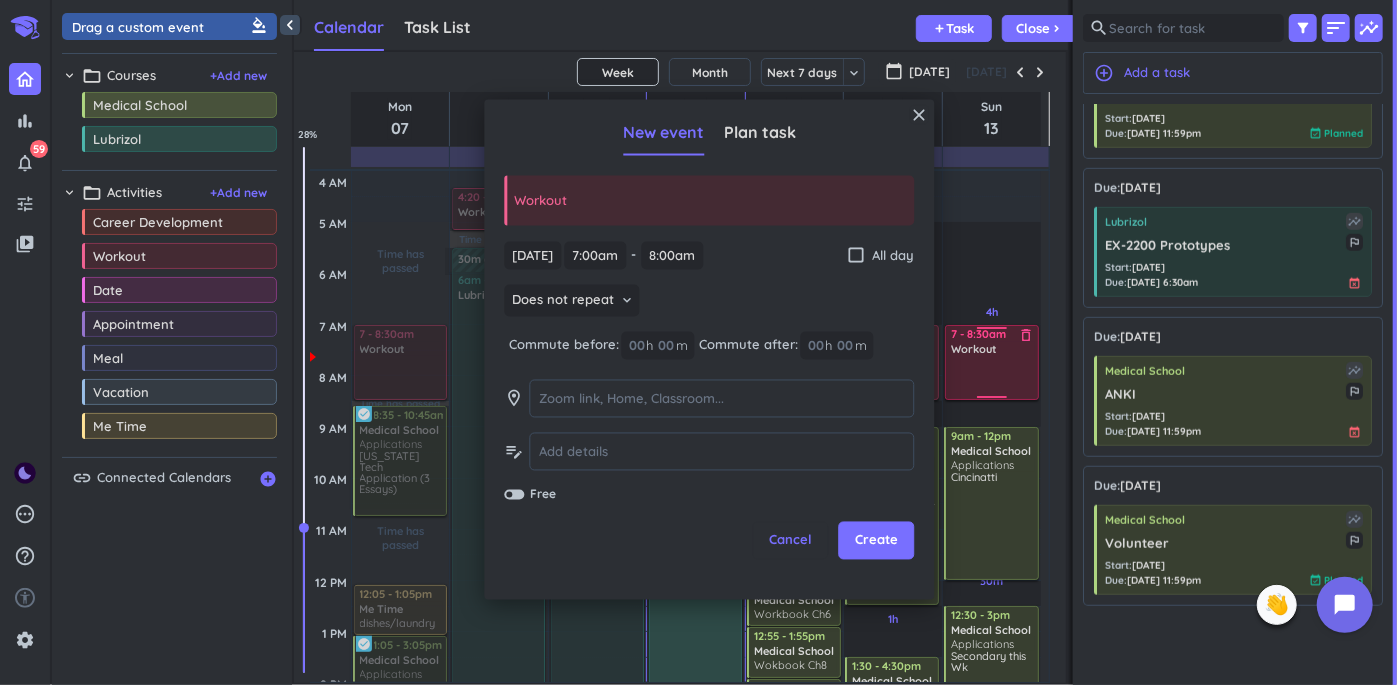 drag, startPoint x: 987, startPoint y: 373, endPoint x: 988, endPoint y: 399, distance: 26.019224 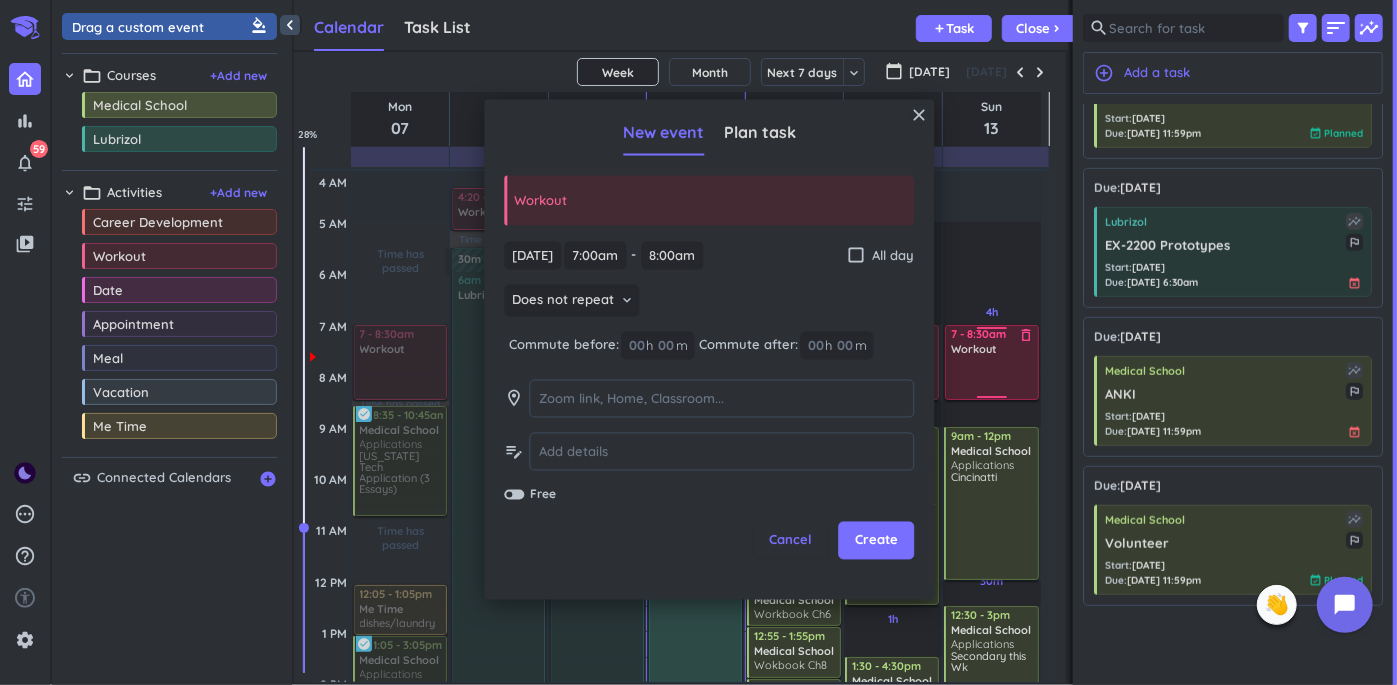 click on "4h  Past due Plan 30m Past due Plan 6h  Past due Plan Adjust Awake Time Adjust Awake Time 7 - 8am Workout delete_outline 9am - 12pm Medical School Applications Cincinatti more_vert 12:30 - 3pm Medical School Applications Secondary this Wk more_vert 7 - 8:30am Workout delete_outline" at bounding box center (992, 785) 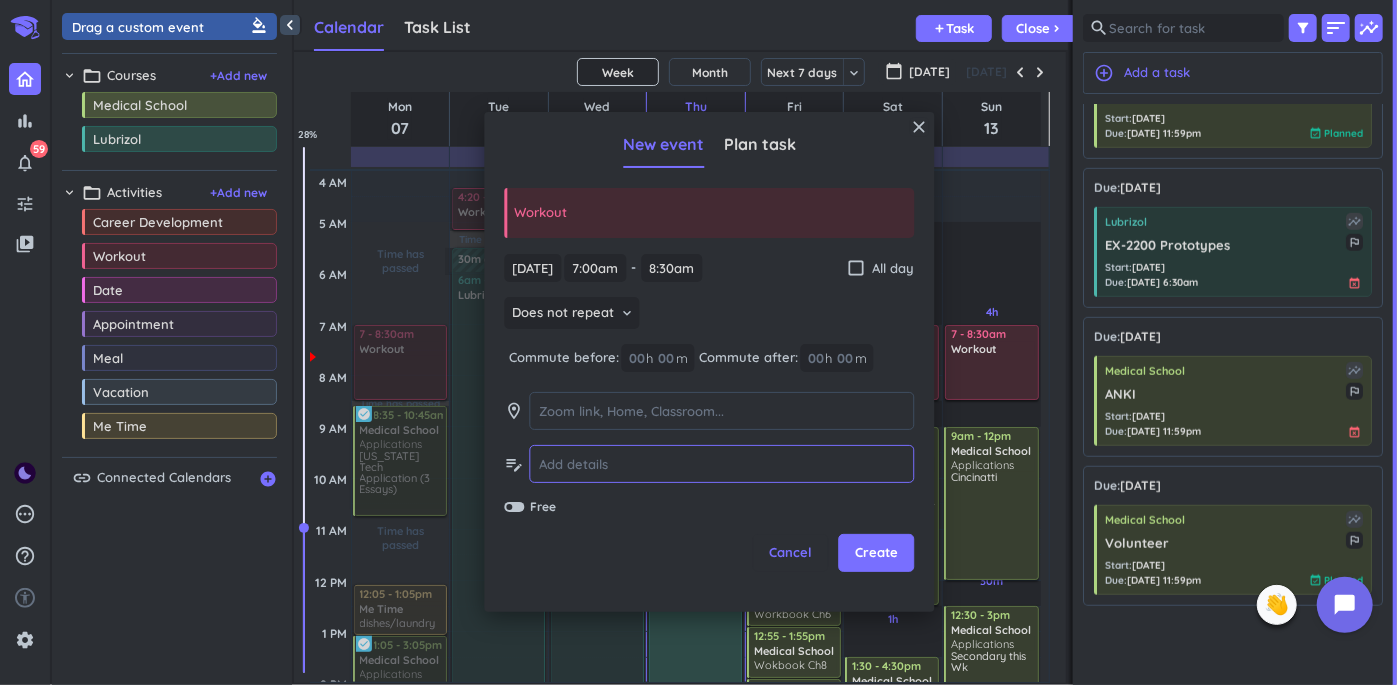 click at bounding box center (721, 464) 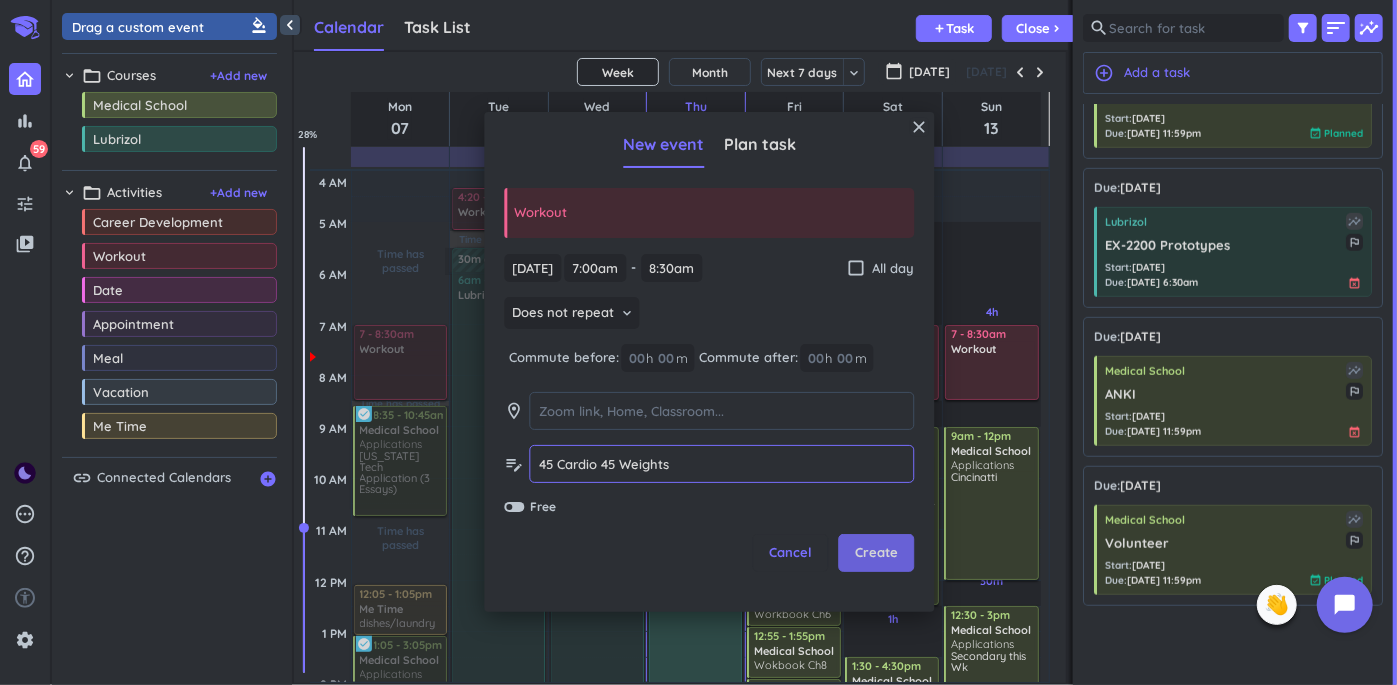 type on "45 Cardio 45 Weights" 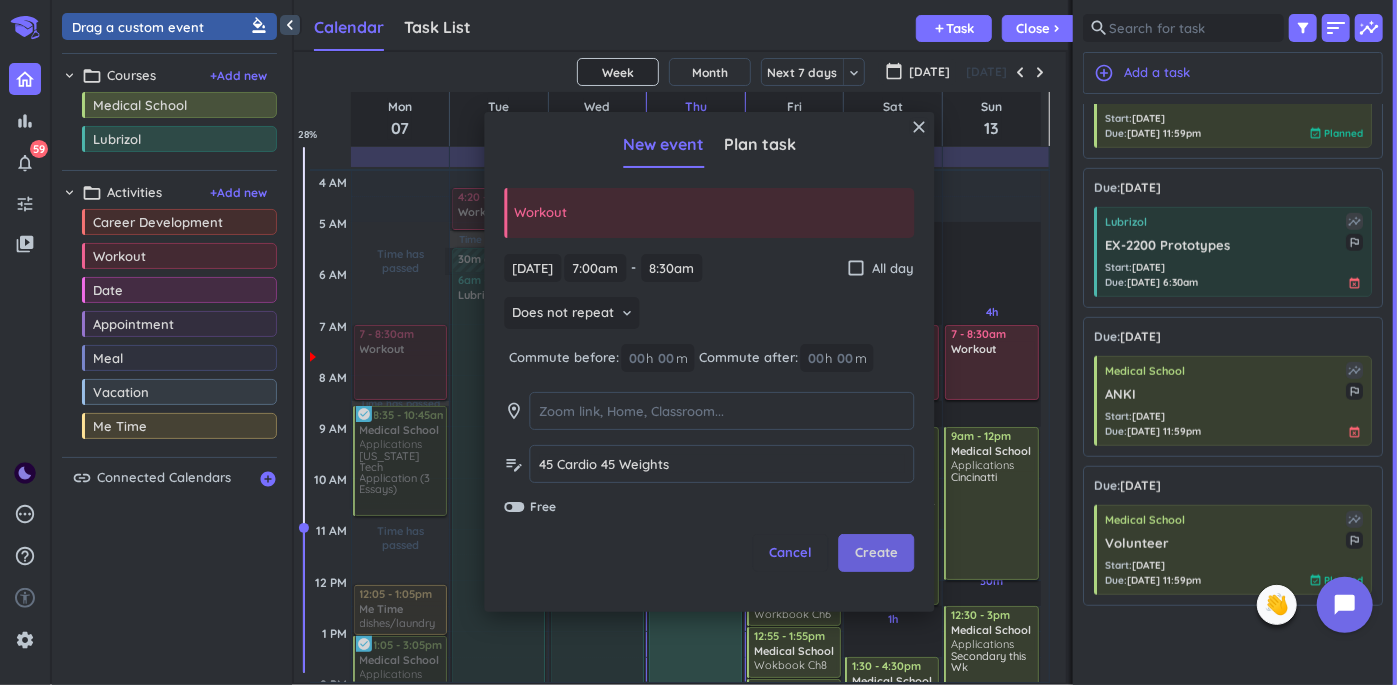 click on "Create" at bounding box center [876, 553] 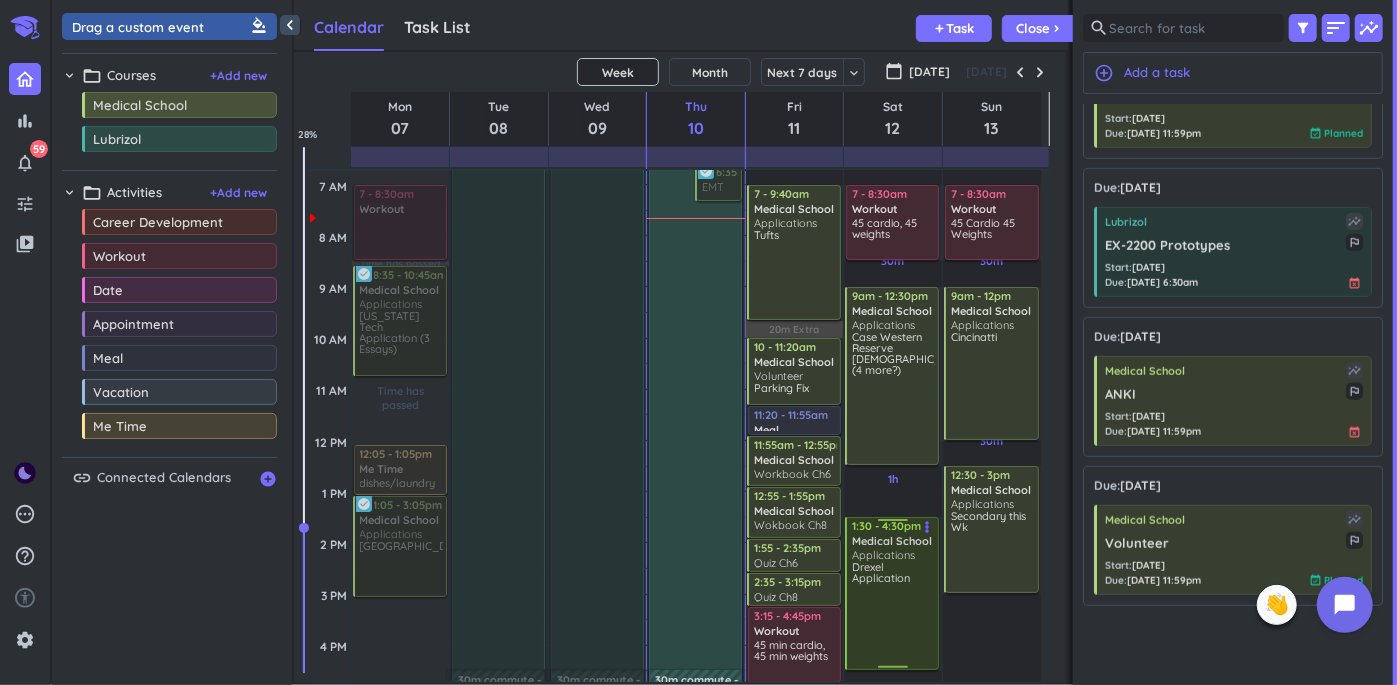 scroll, scrollTop: 144, scrollLeft: 0, axis: vertical 